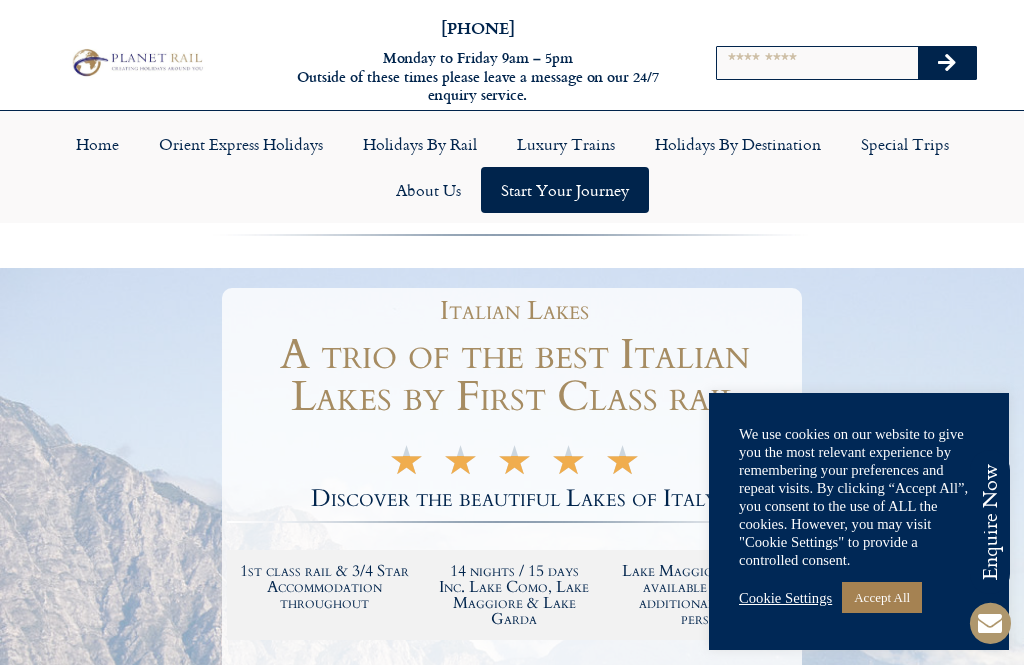 scroll, scrollTop: 0, scrollLeft: 0, axis: both 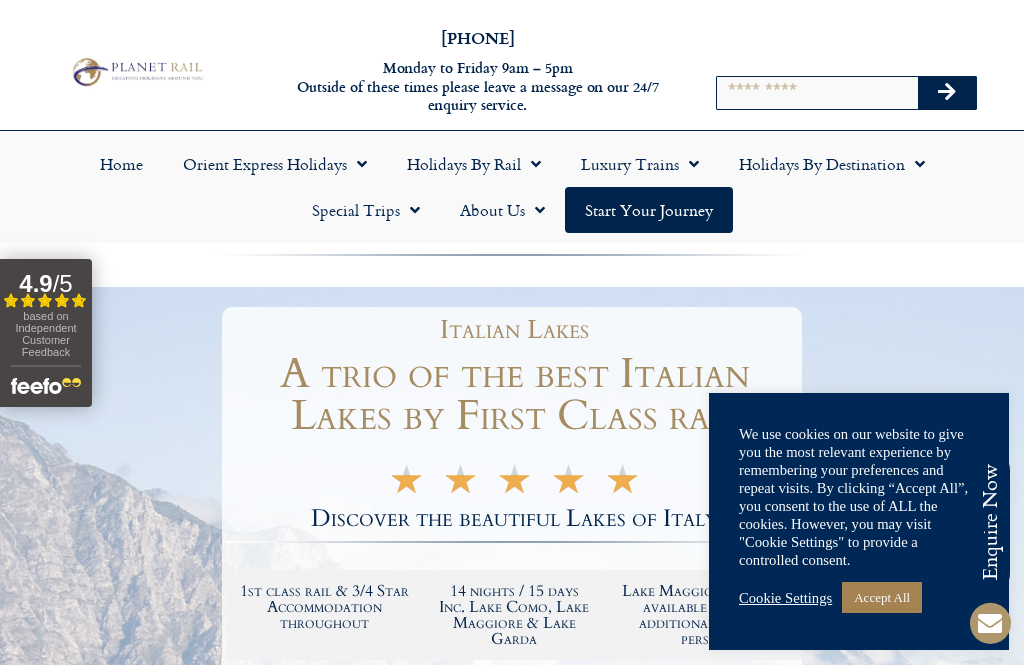 click on "Accept All" at bounding box center (882, 597) 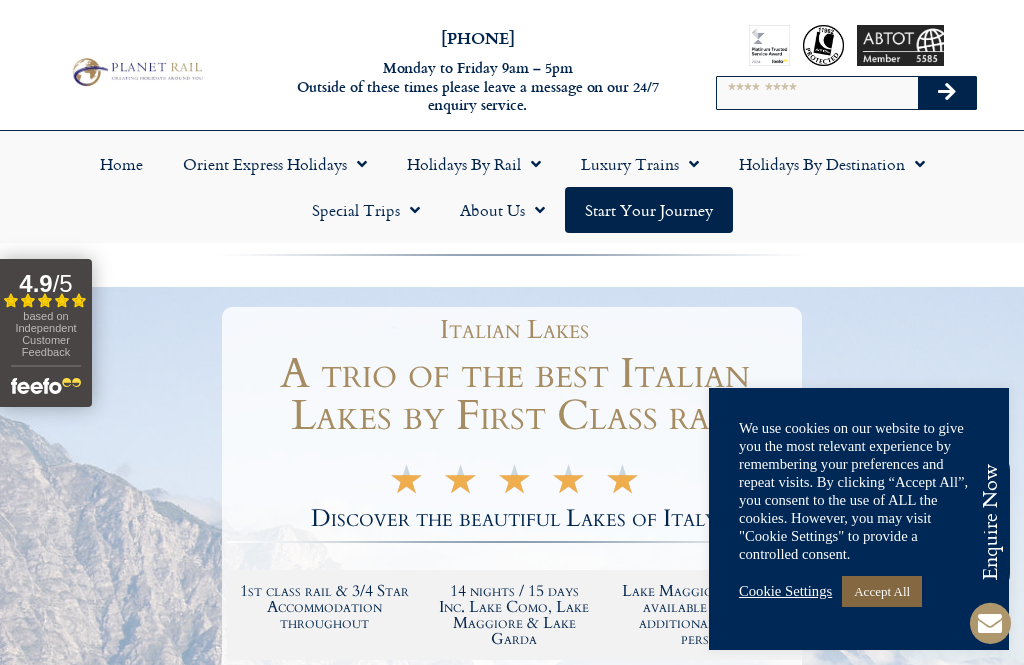 scroll, scrollTop: 0, scrollLeft: 0, axis: both 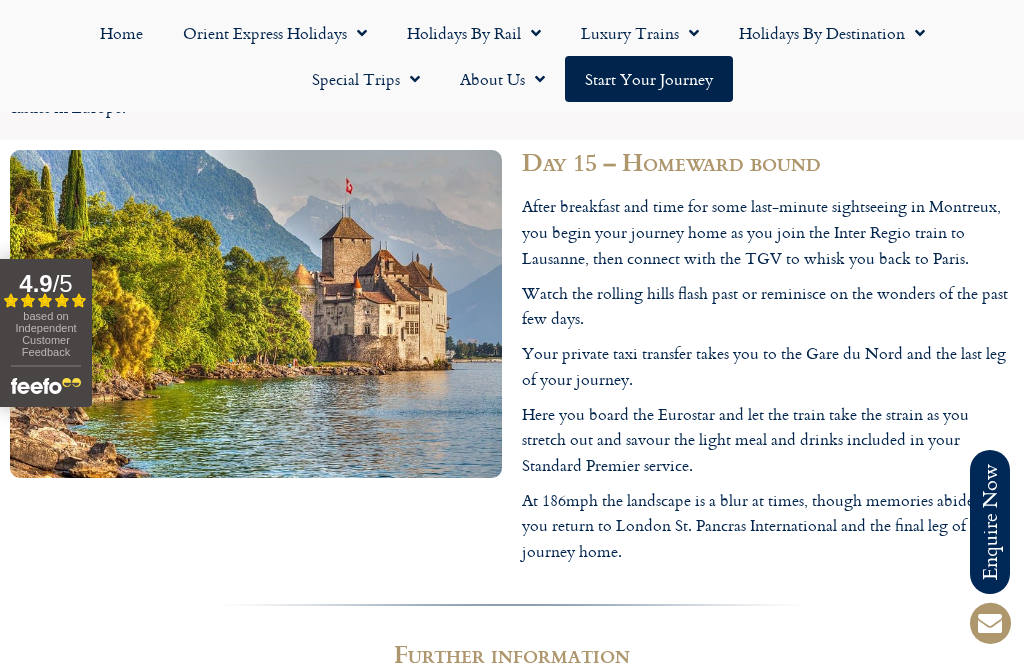 click on "Special Trips" 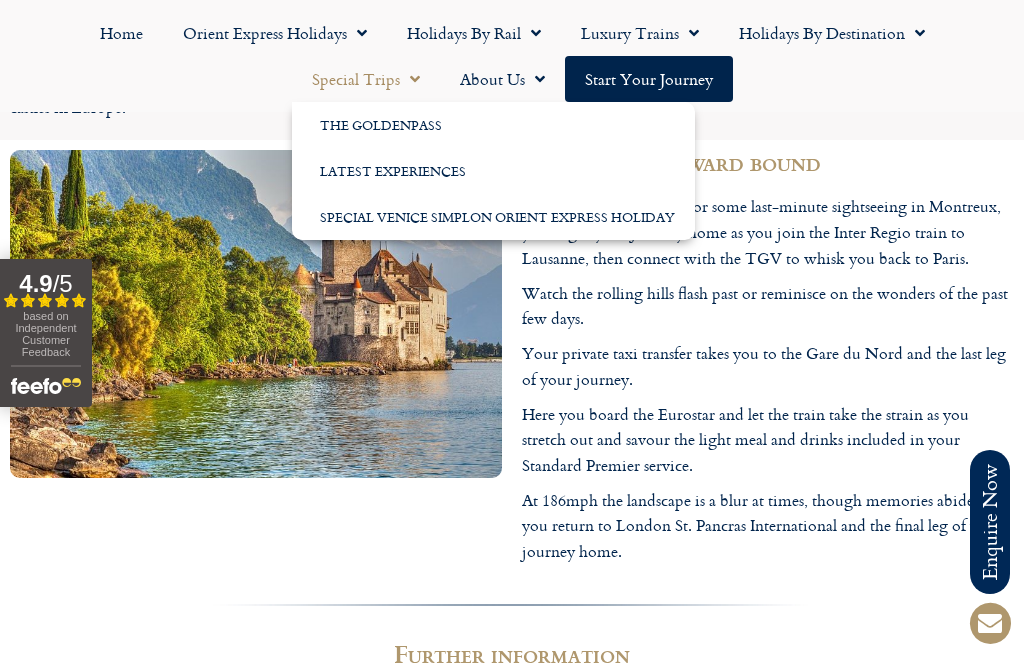 click on "Latest Experiences" 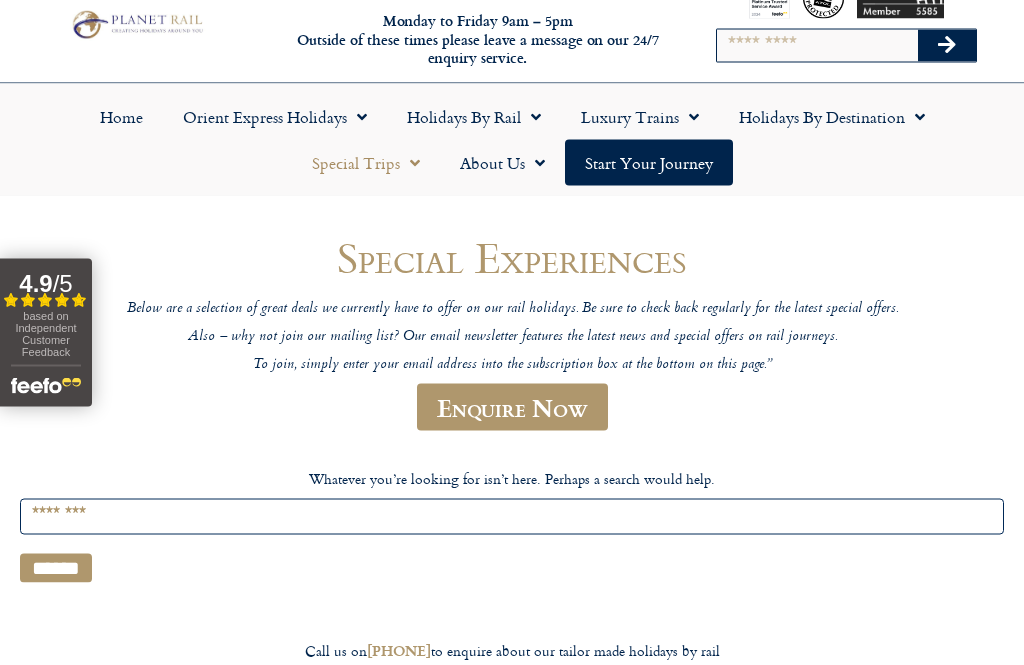 scroll, scrollTop: 0, scrollLeft: 0, axis: both 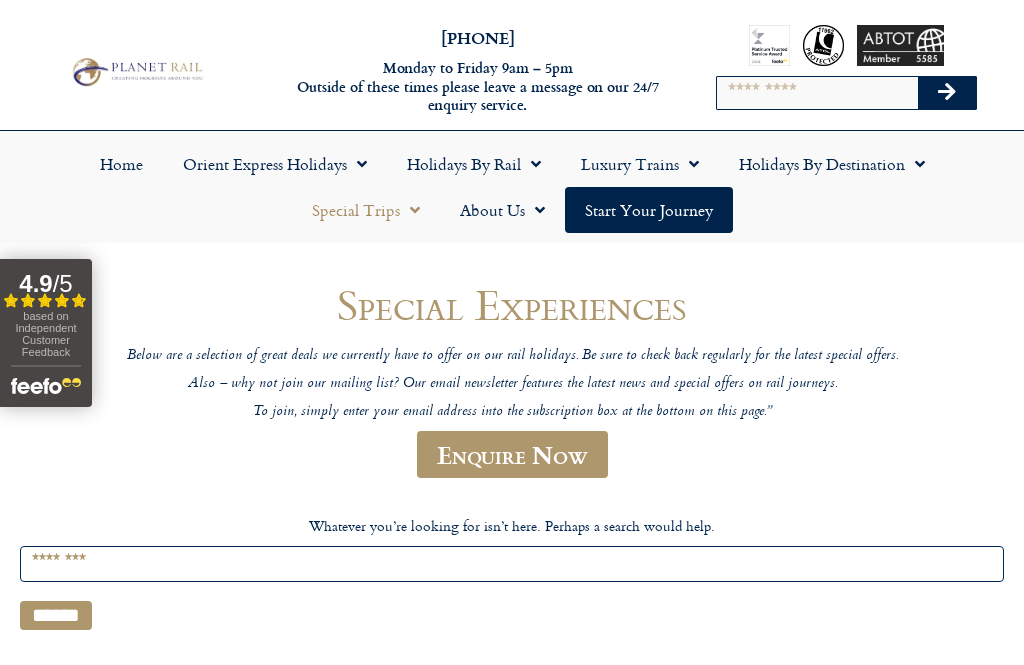 click on "Luxury Trains" 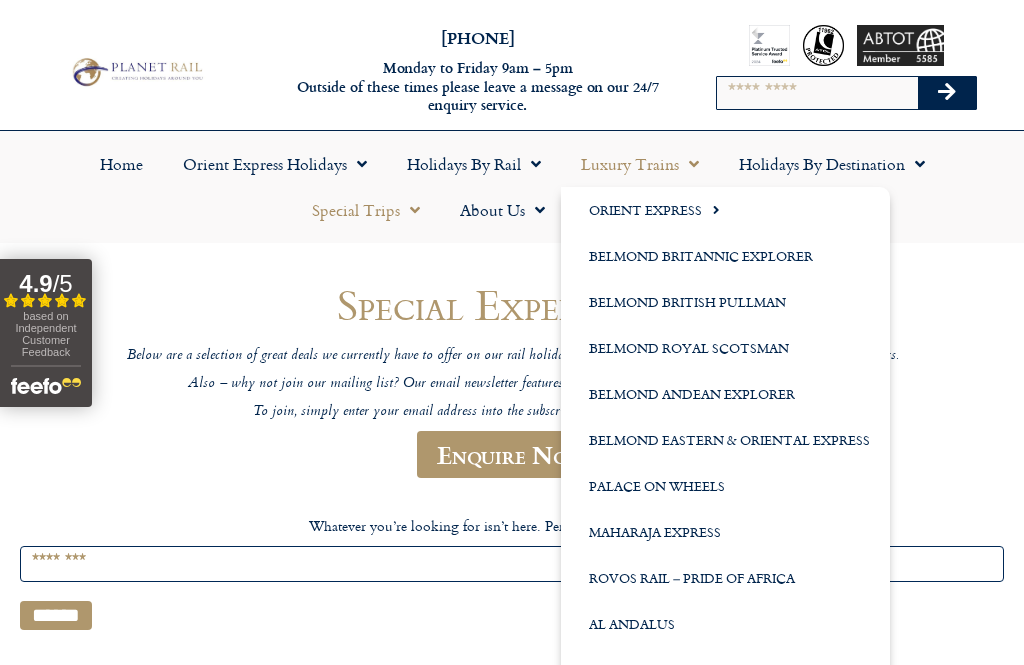 click on "Rovos Rail – Pride of Africa" 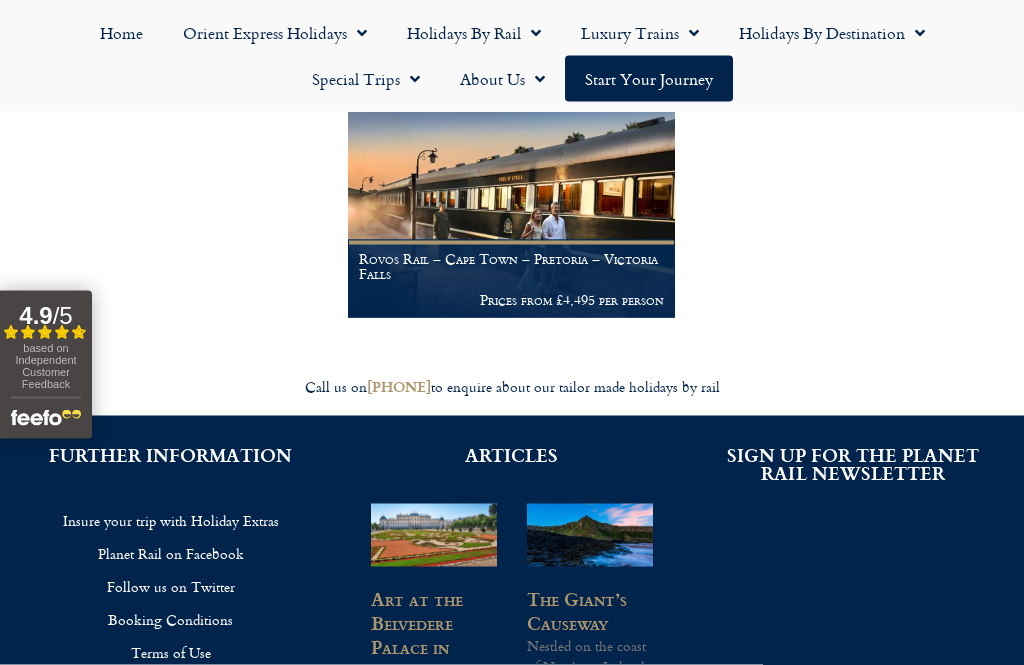 scroll, scrollTop: 370, scrollLeft: 0, axis: vertical 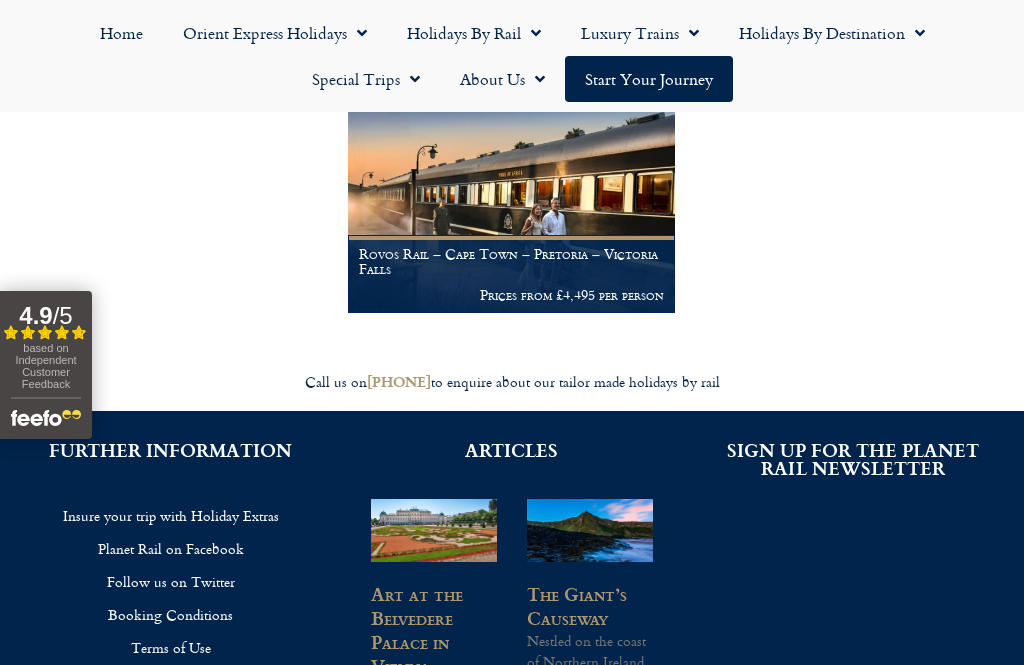 click on "Start your Journey" 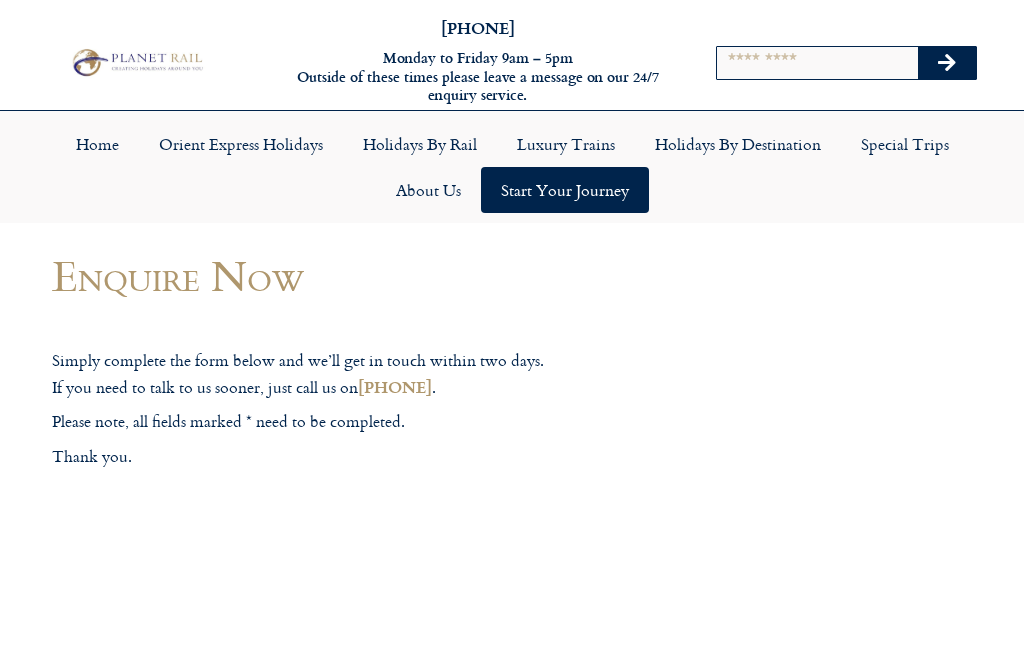 scroll, scrollTop: 0, scrollLeft: 0, axis: both 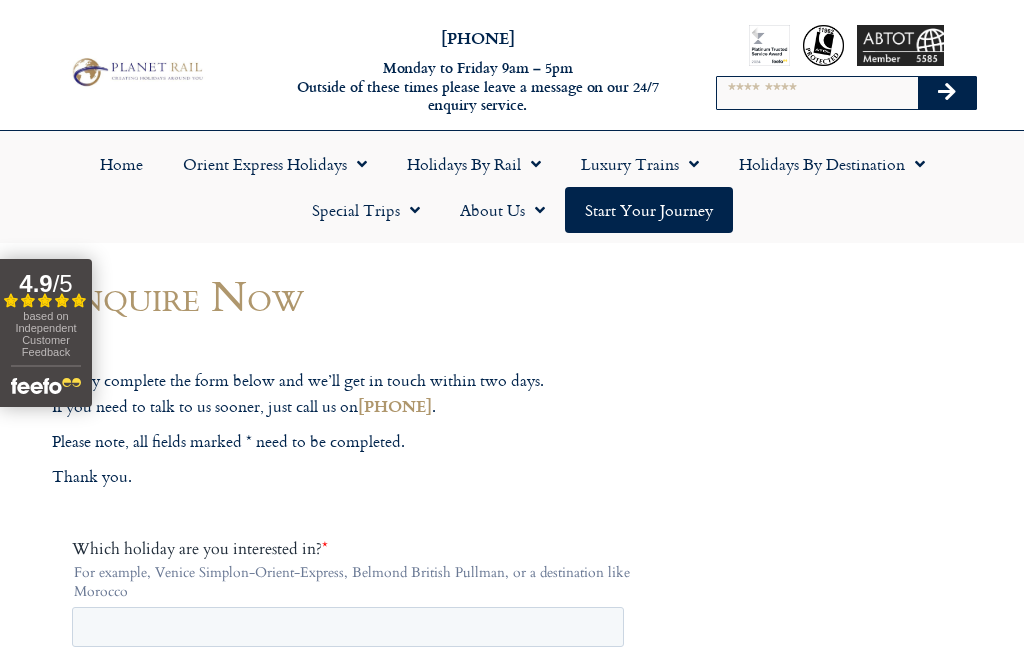 click on "Holidays by Rail" 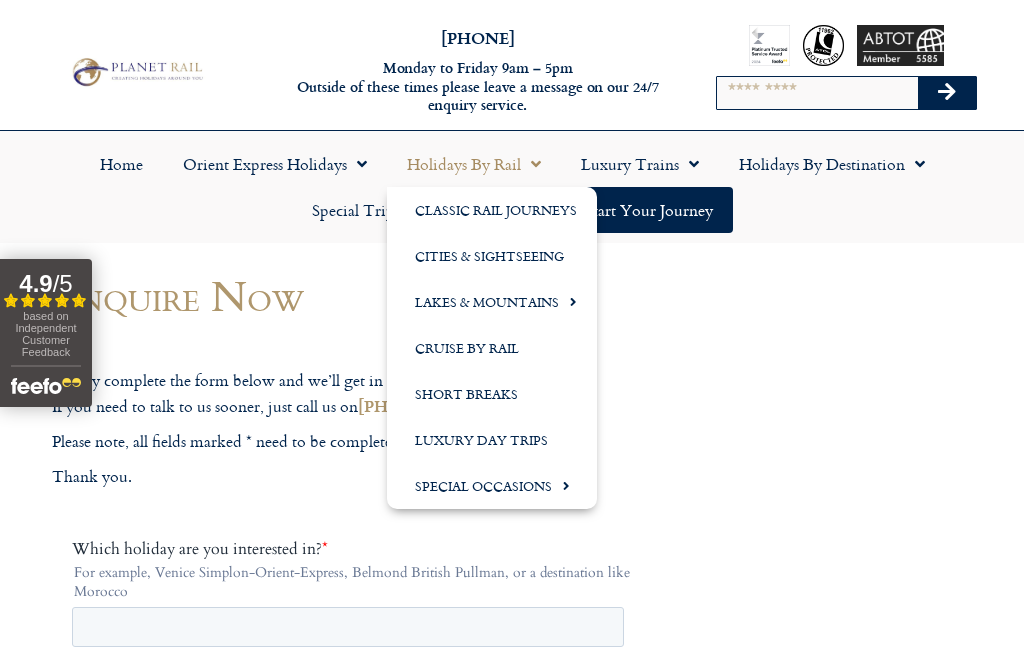 click on "Special Occasions" 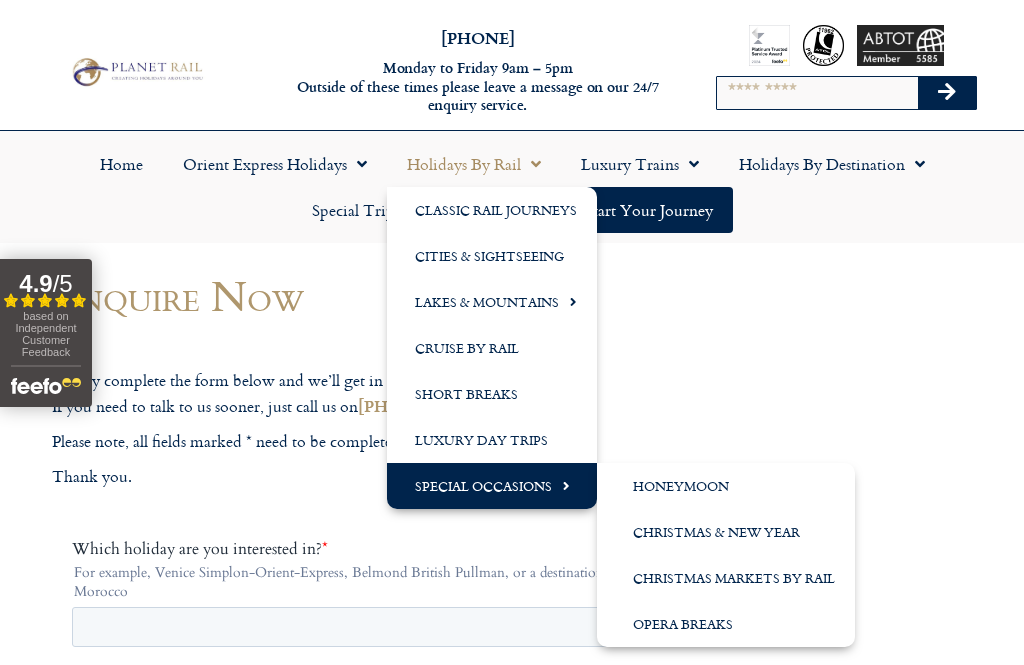 click on "Honeymoon" 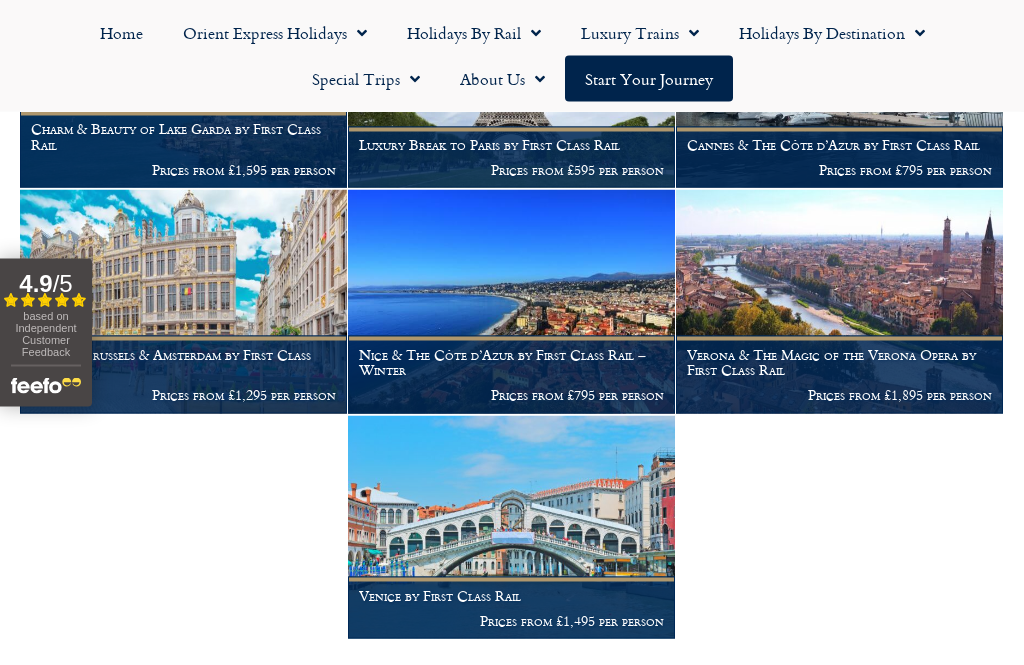 scroll, scrollTop: 2155, scrollLeft: 0, axis: vertical 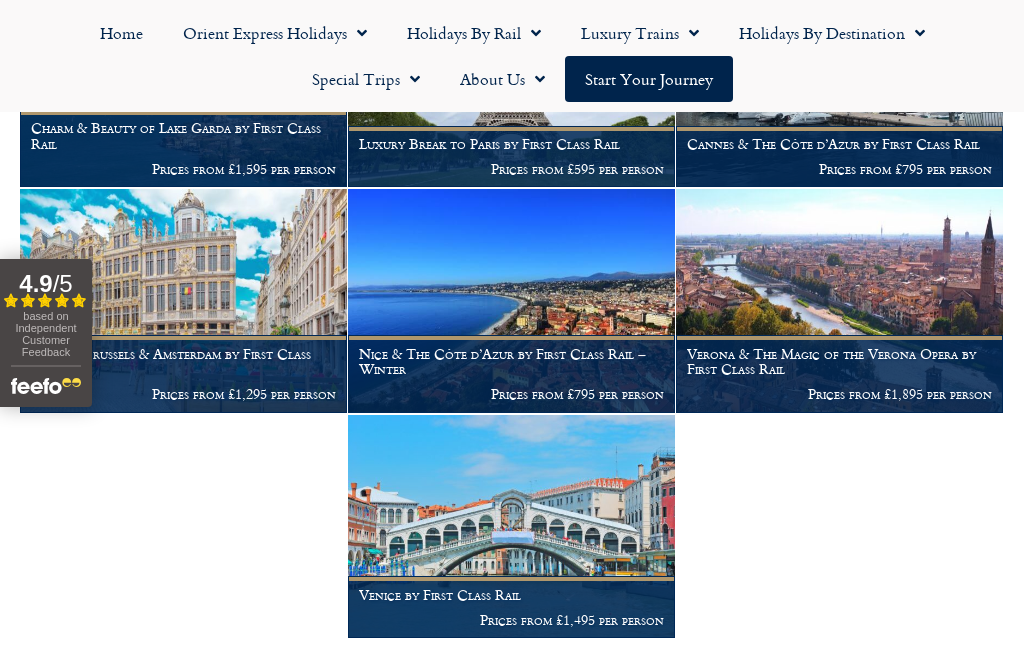 click on "Venice by First Class Rail" at bounding box center (511, 595) 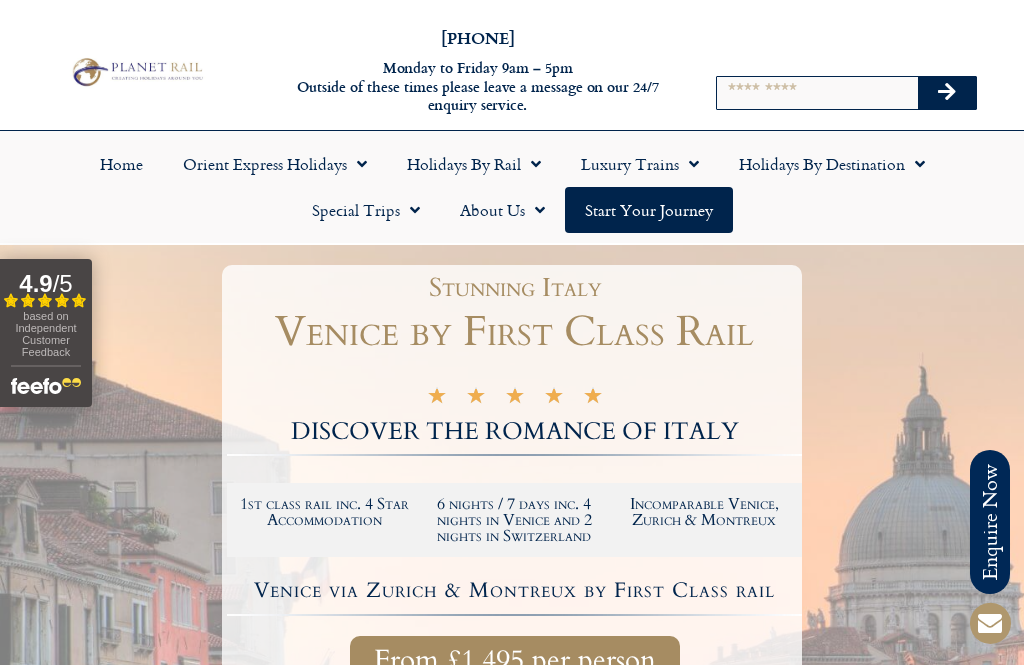 scroll, scrollTop: 0, scrollLeft: 0, axis: both 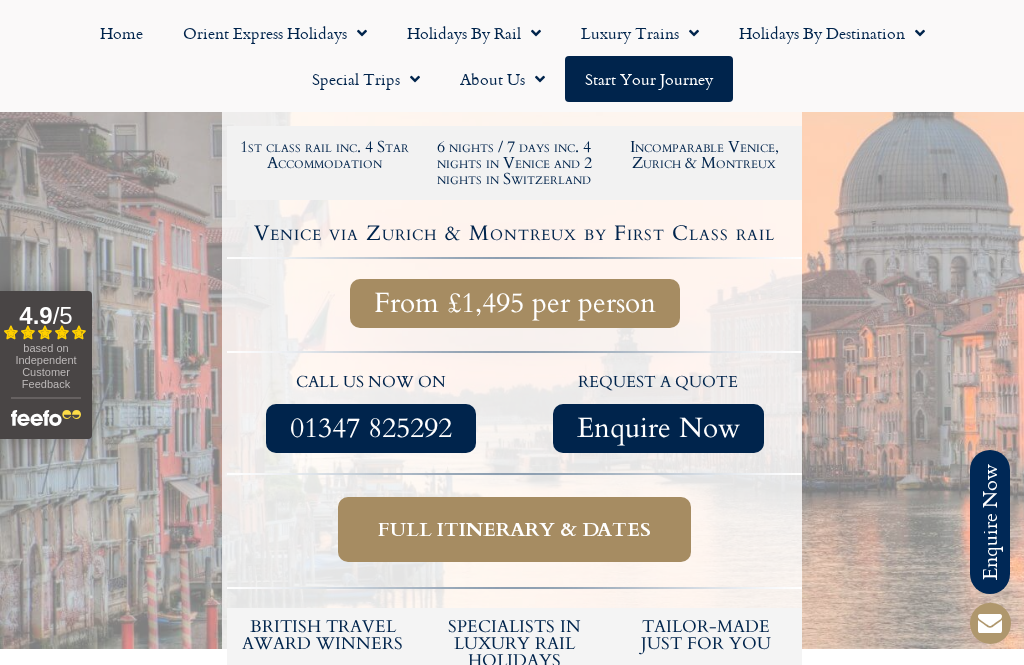 click on "Full itinerary & dates" at bounding box center [514, 529] 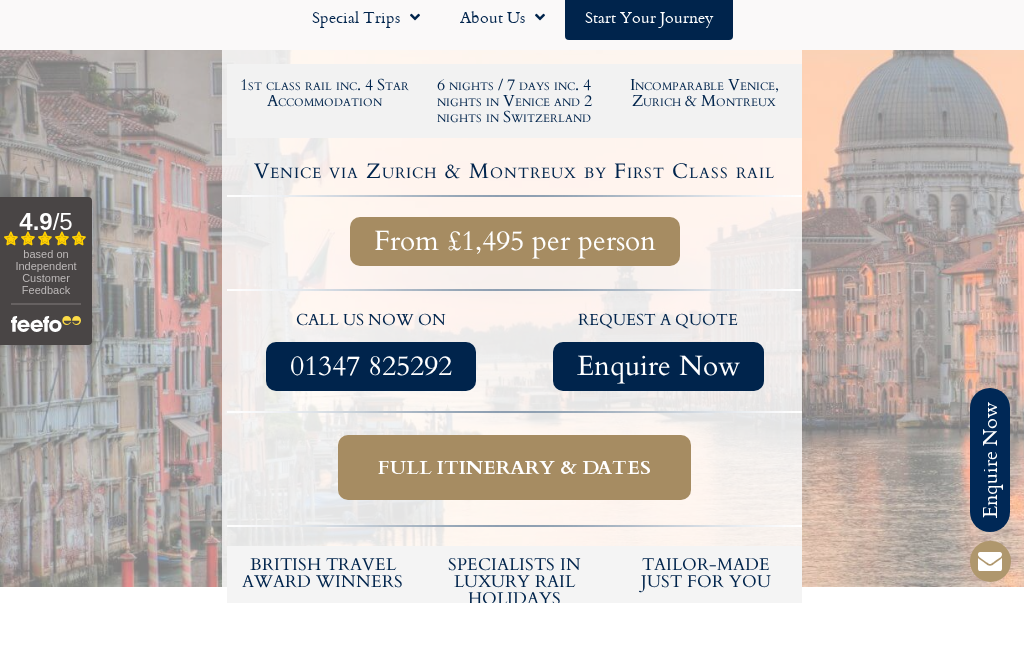 scroll, scrollTop: 421, scrollLeft: 0, axis: vertical 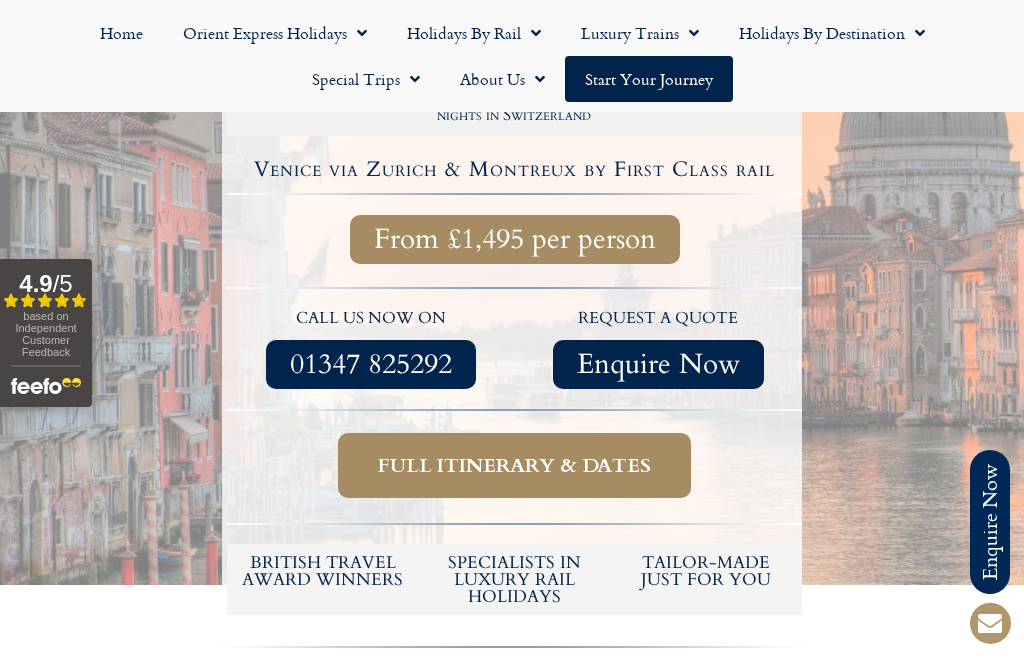 click on "Full itinerary & dates" at bounding box center [514, 465] 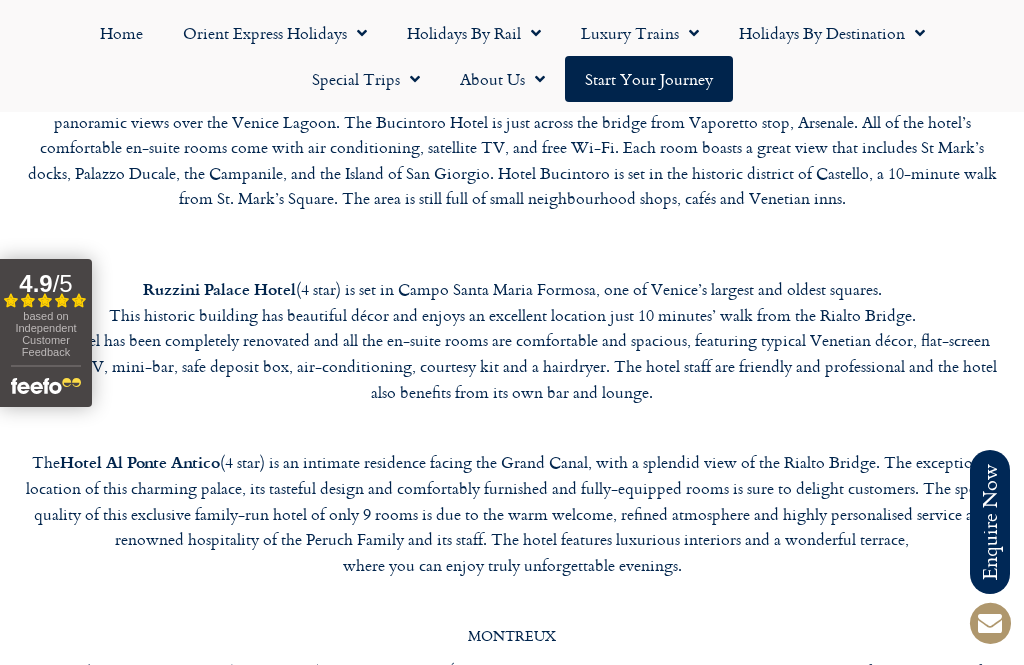 scroll, scrollTop: 5488, scrollLeft: 0, axis: vertical 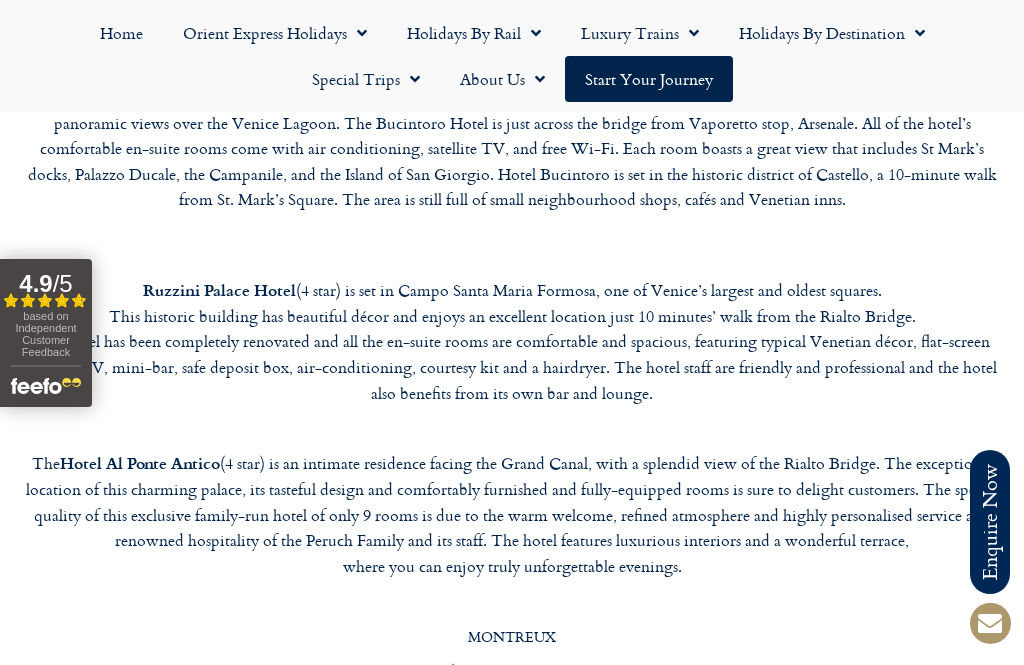 click on "Holidays by Destination" 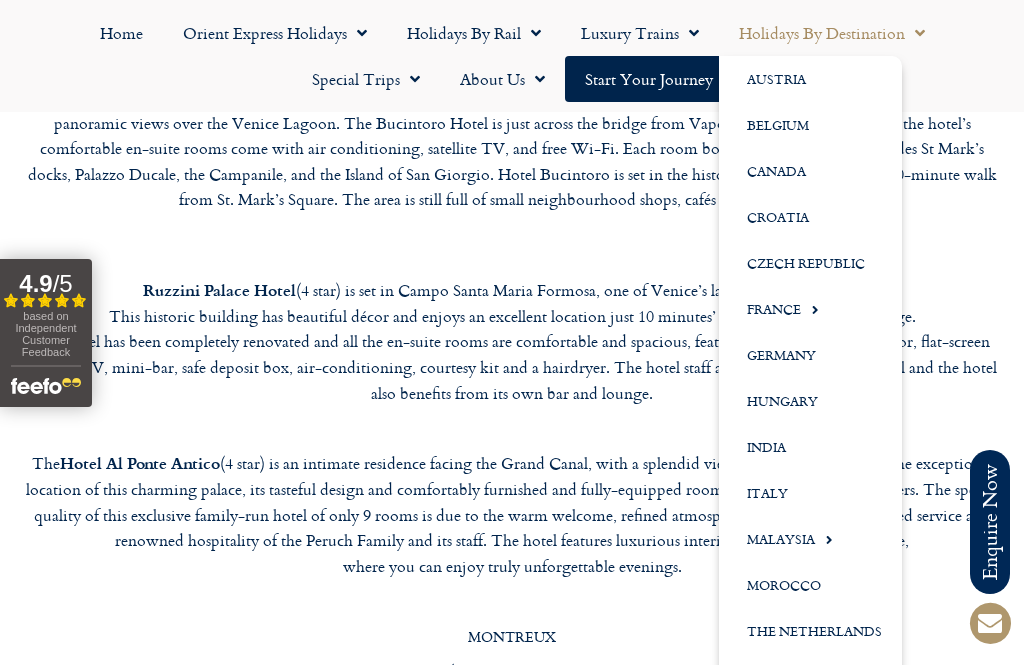 click on "Holidays by Destination" 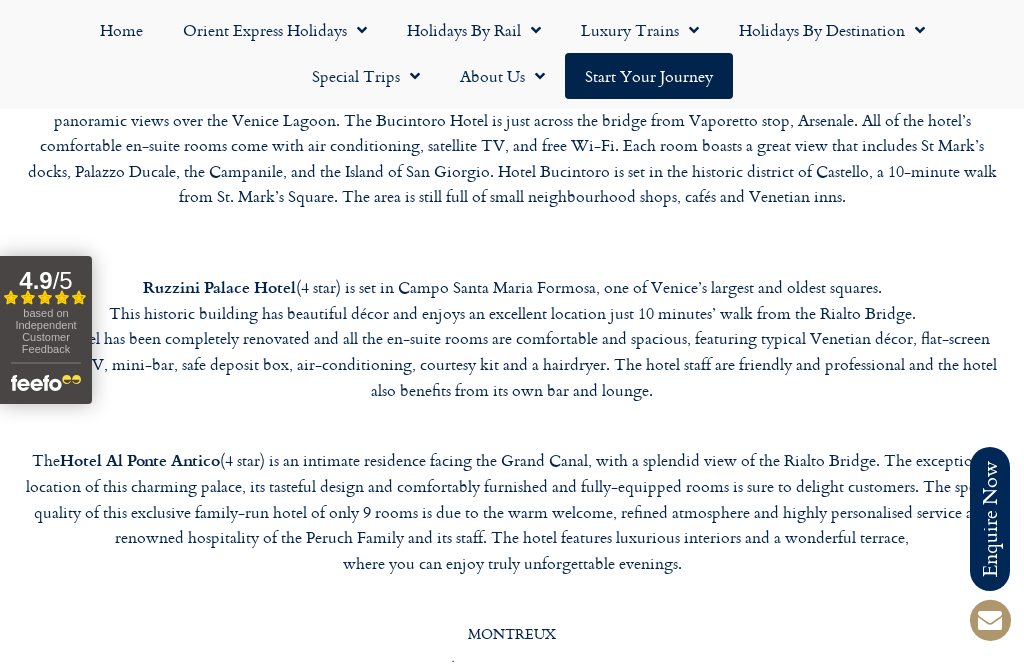 scroll, scrollTop: 5493, scrollLeft: 0, axis: vertical 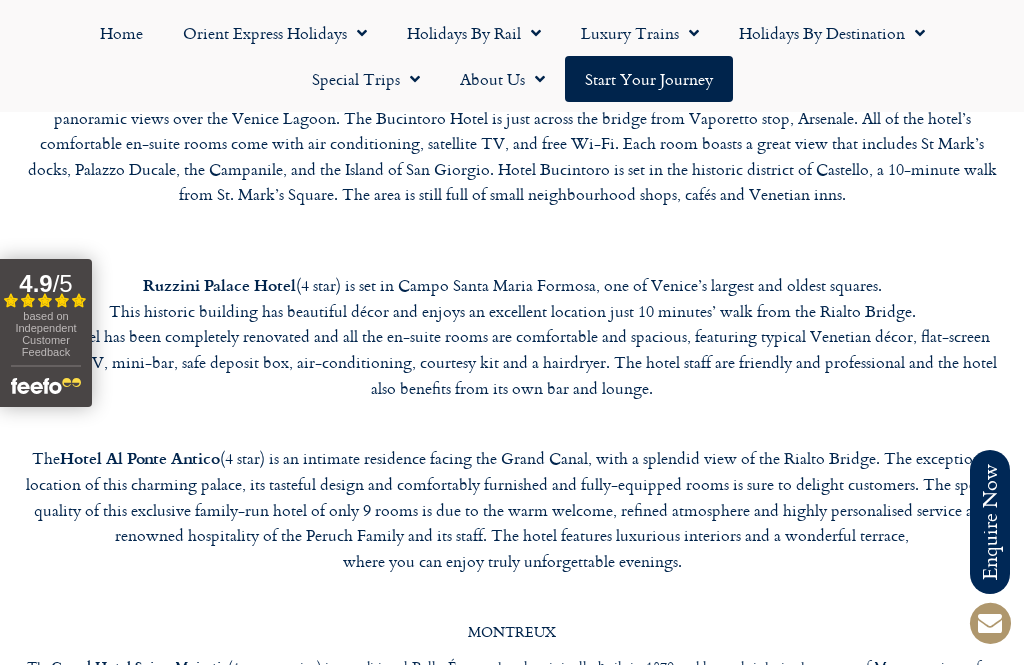 click on "Holidays by Destination" 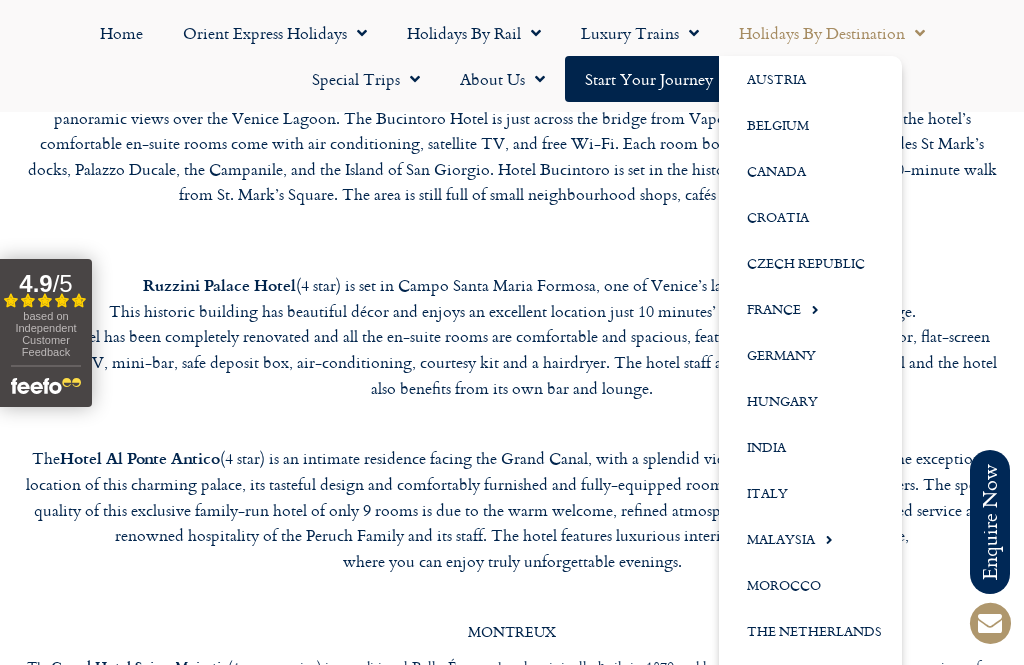 click on "Malaysia" 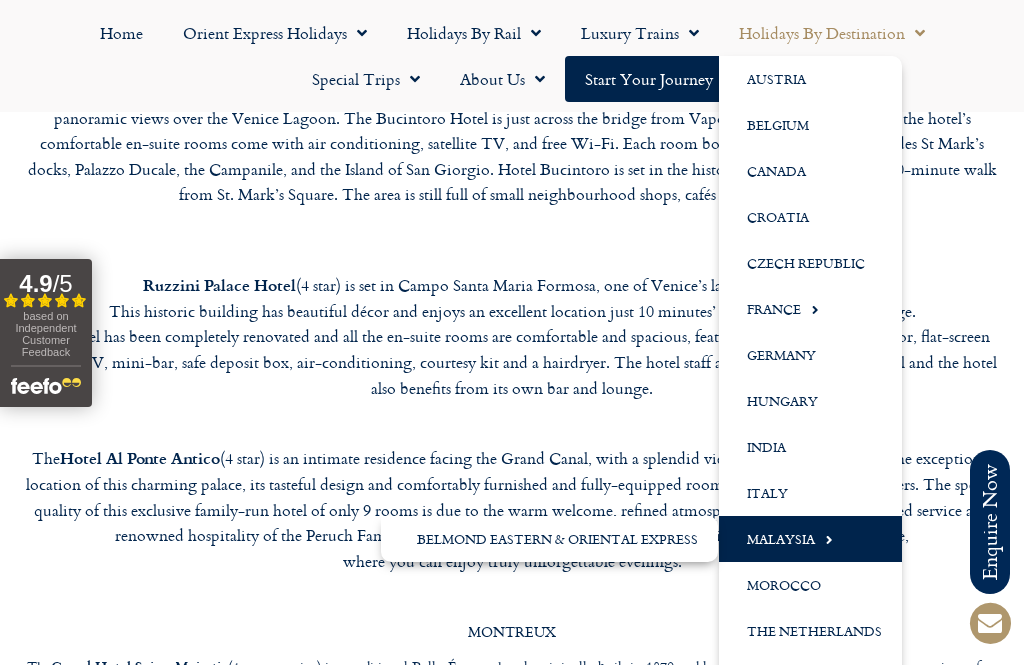click on "Malaysia" 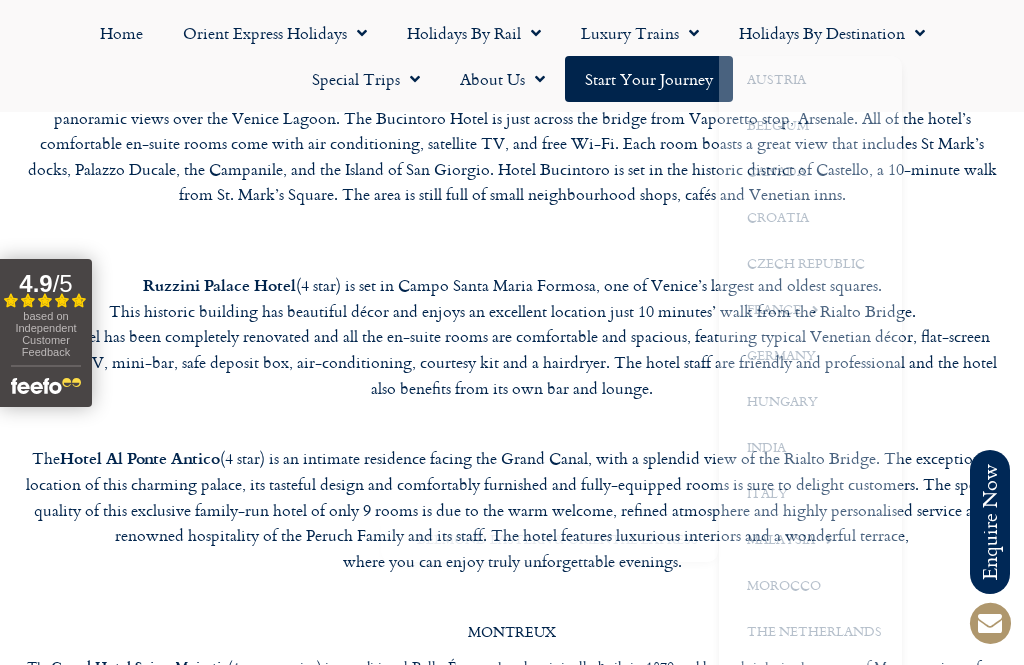 click on "Malaysia" 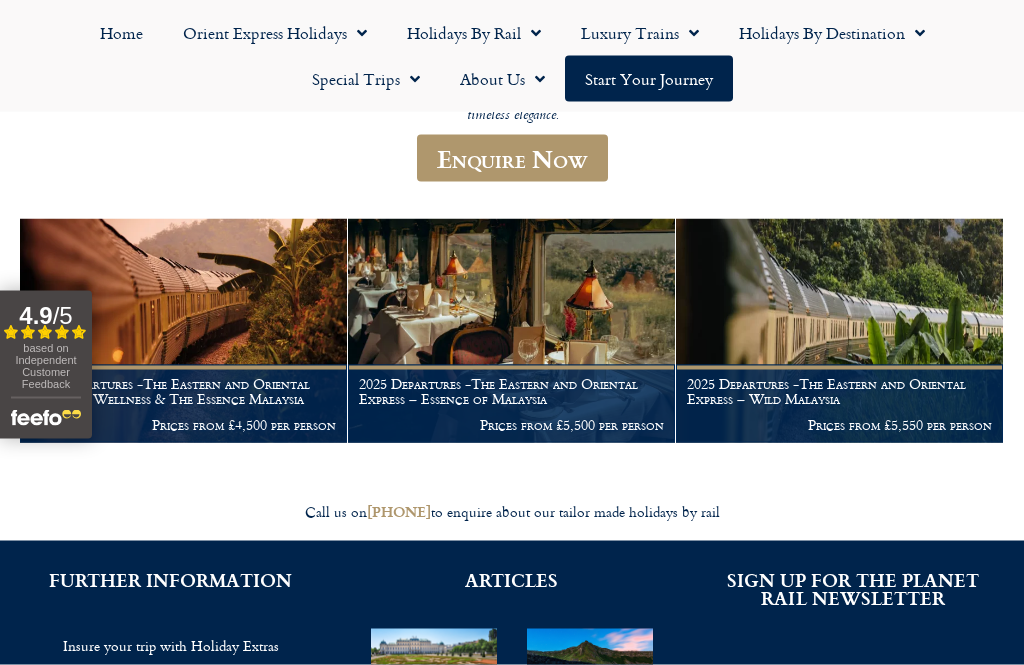 scroll, scrollTop: 297, scrollLeft: 0, axis: vertical 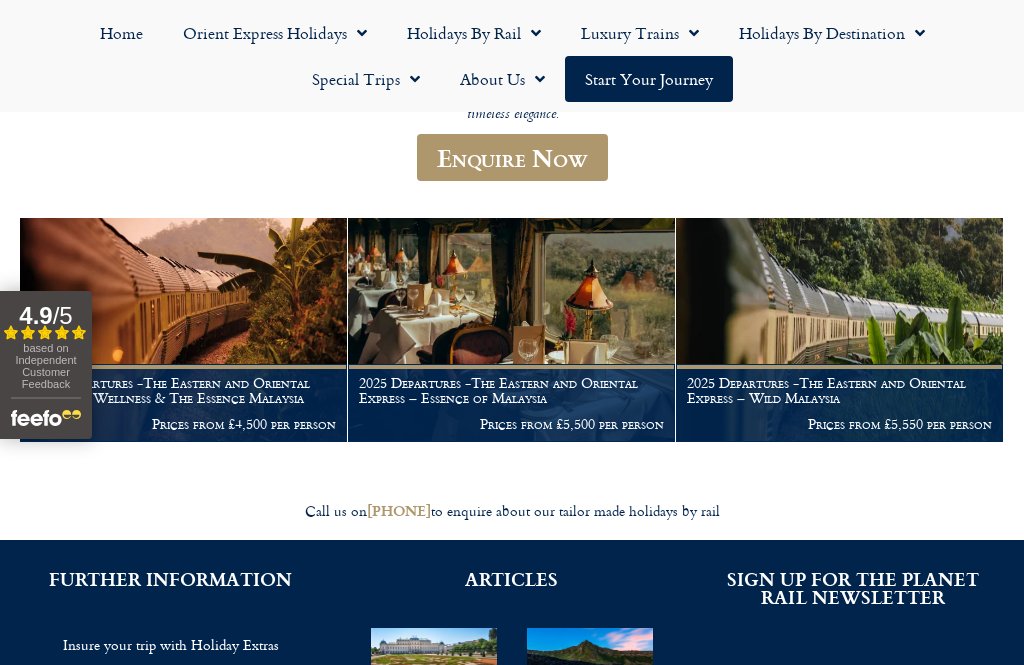 click on "2025 Departures -The Eastern and Oriental Express – Essence of Malaysia" at bounding box center [511, 391] 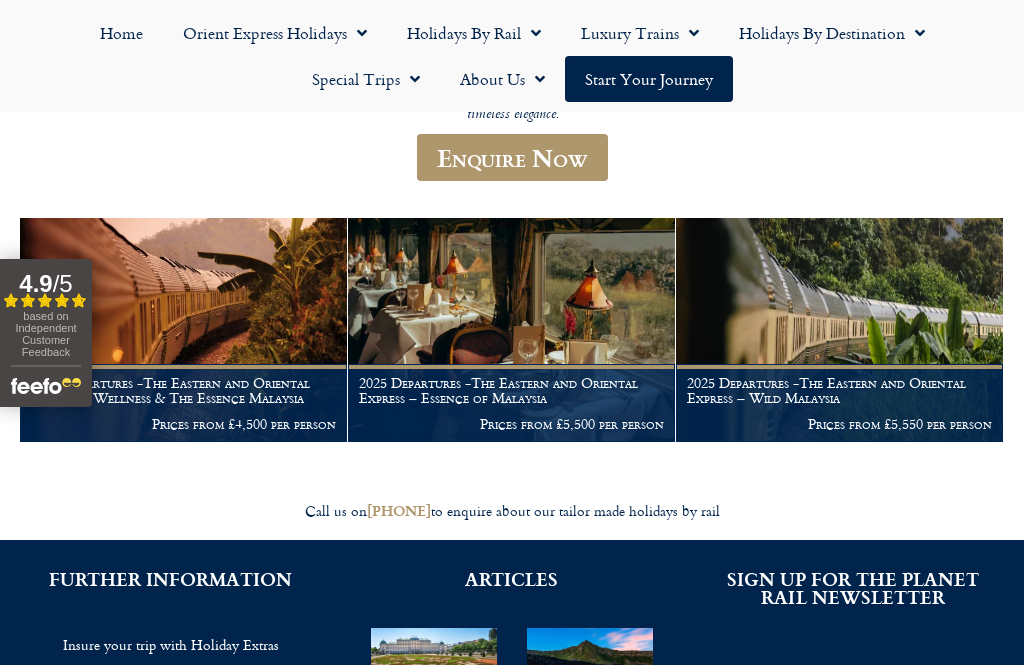 scroll, scrollTop: 362, scrollLeft: 0, axis: vertical 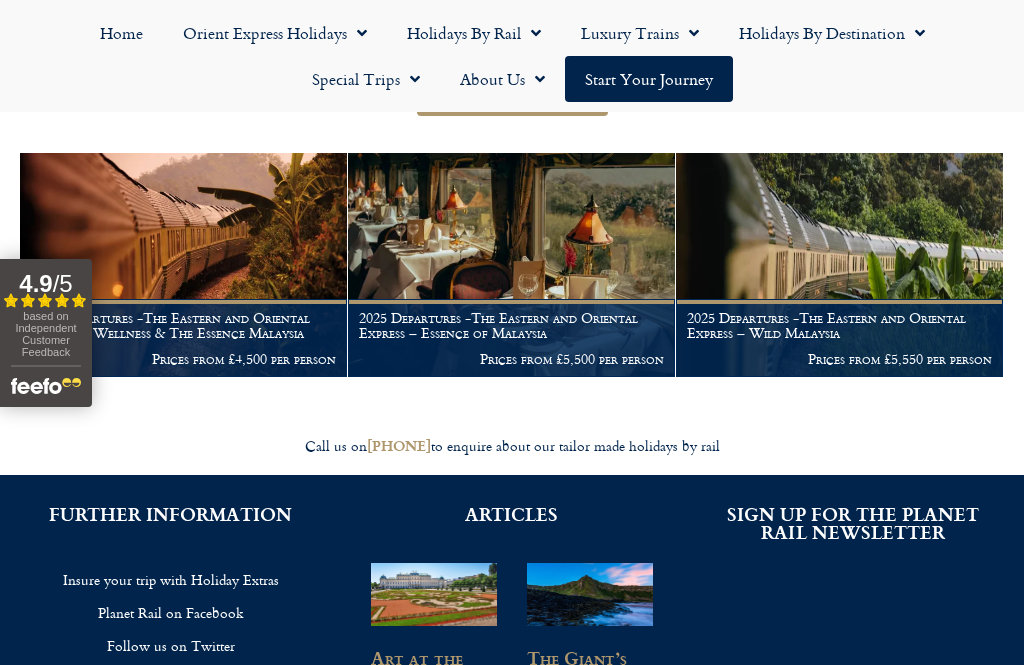 click on "2025 Departures -The Eastern and Oriental Express – Wild Malaysia
Prices from £5,550 per person" at bounding box center (839, 337) 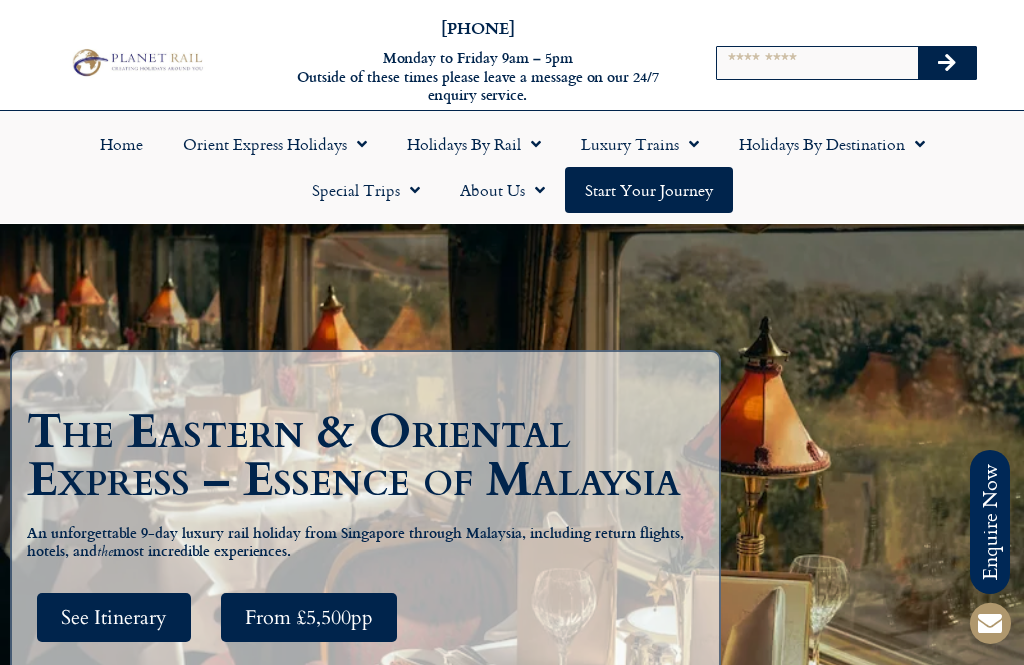 scroll, scrollTop: 0, scrollLeft: 0, axis: both 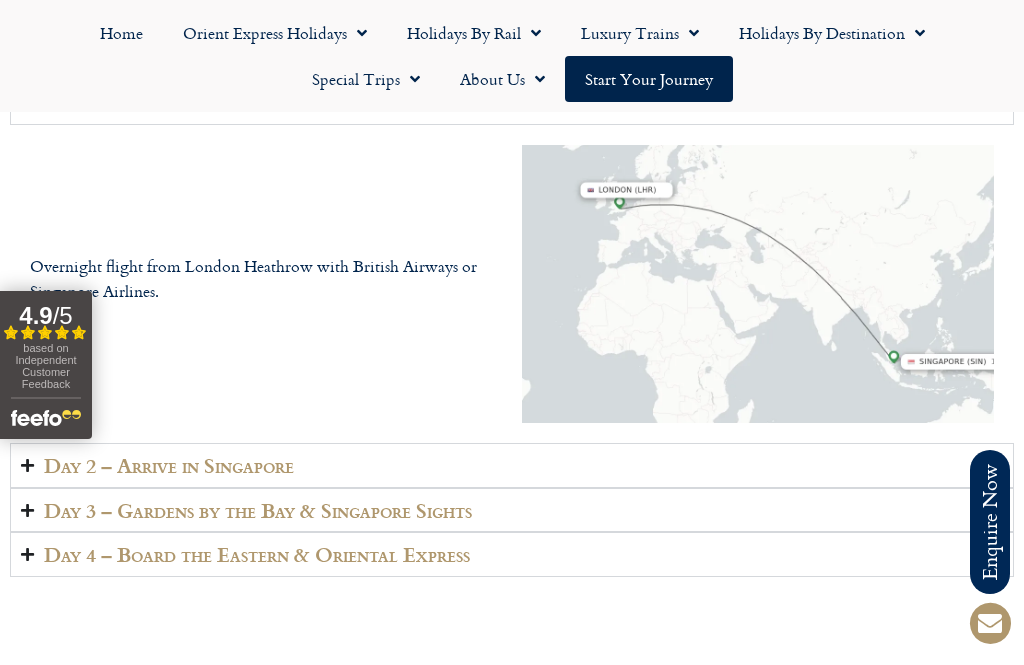 click on "Day 3 – Gardens by the Bay & Singapore Sights" at bounding box center (258, 510) 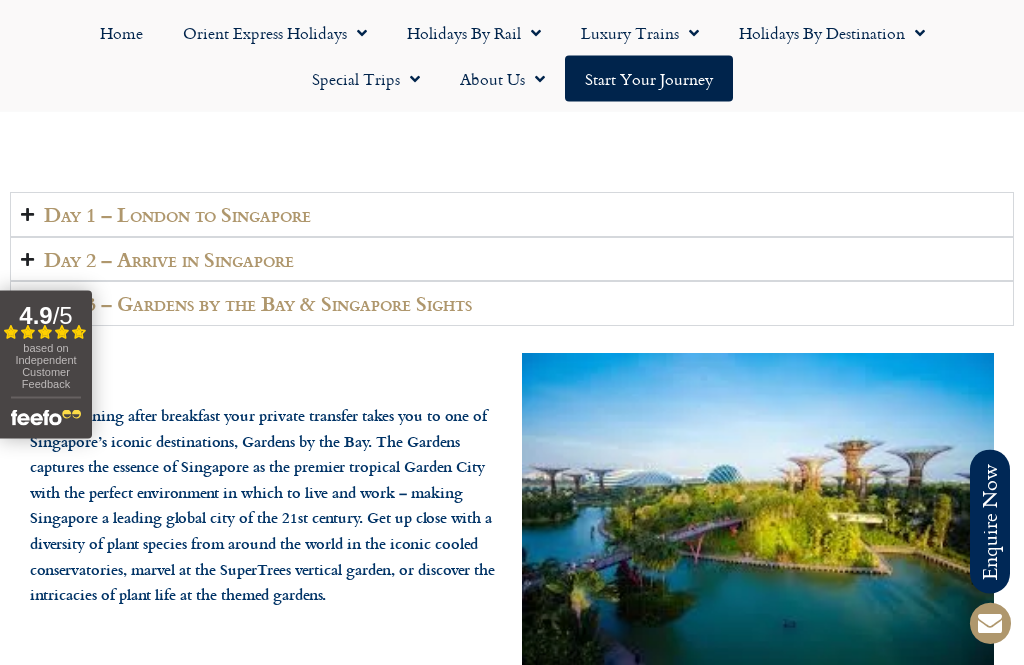 scroll, scrollTop: 3028, scrollLeft: 0, axis: vertical 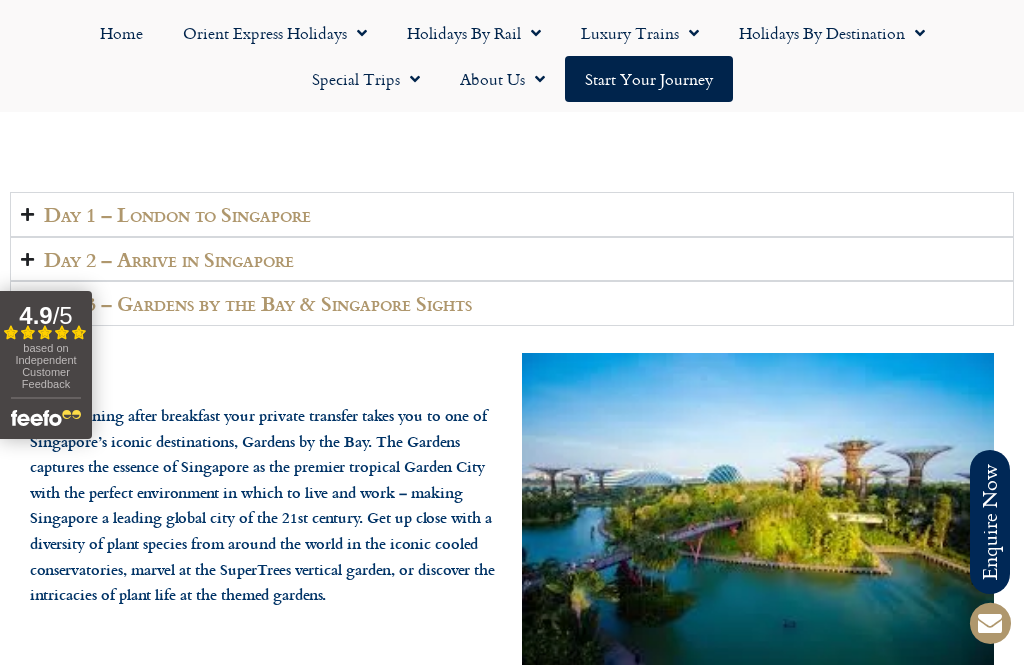 click on "Day 3 – Gardens by the Bay & Singapore Sights" at bounding box center [258, 303] 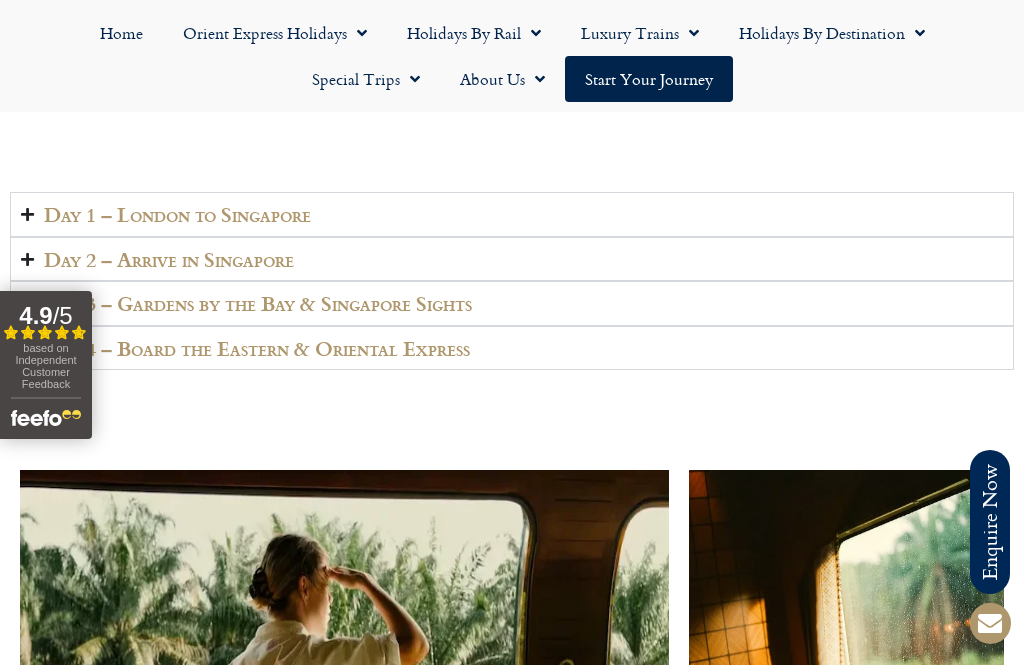 click on "Day 2 – Arrive in Singapore" at bounding box center (169, 259) 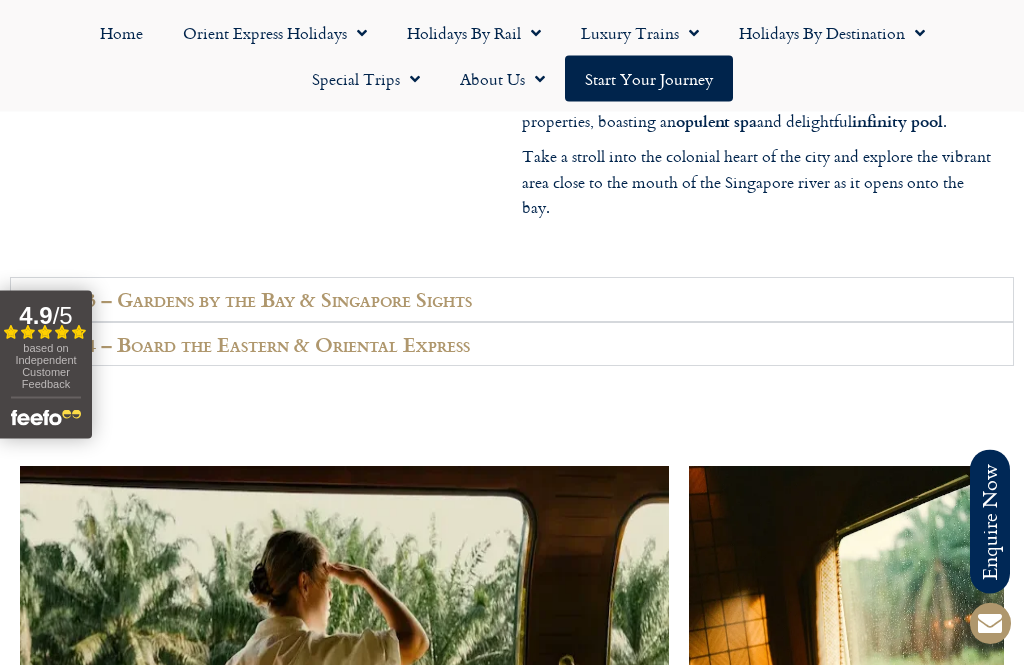 scroll, scrollTop: 3389, scrollLeft: 0, axis: vertical 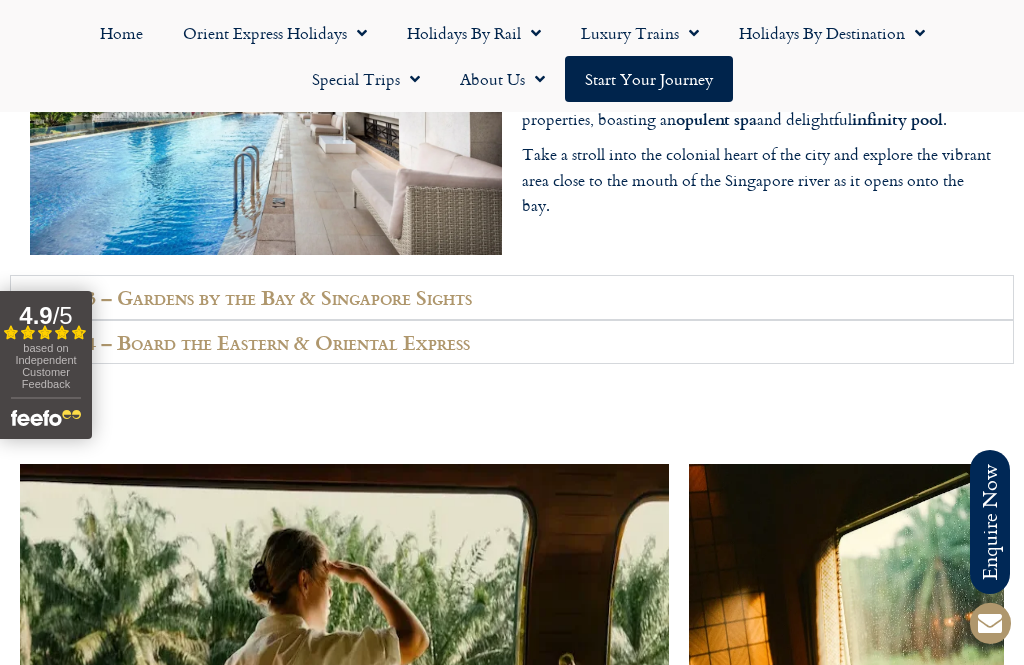 click on "Day 3 – Gardens by the Bay & Singapore Sights" at bounding box center (258, 297) 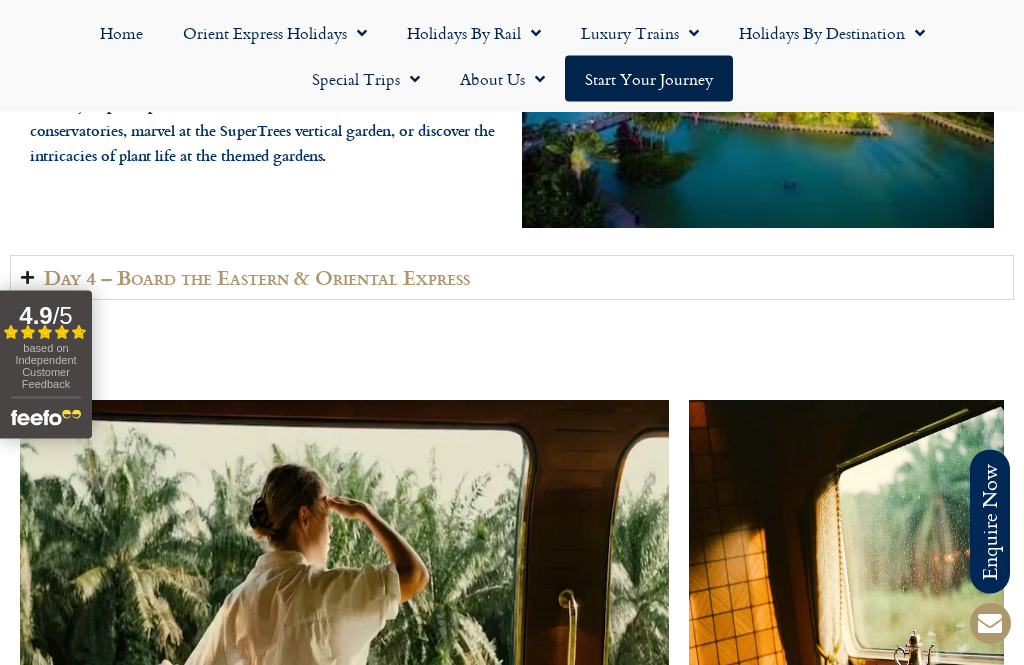 scroll, scrollTop: 3470, scrollLeft: 0, axis: vertical 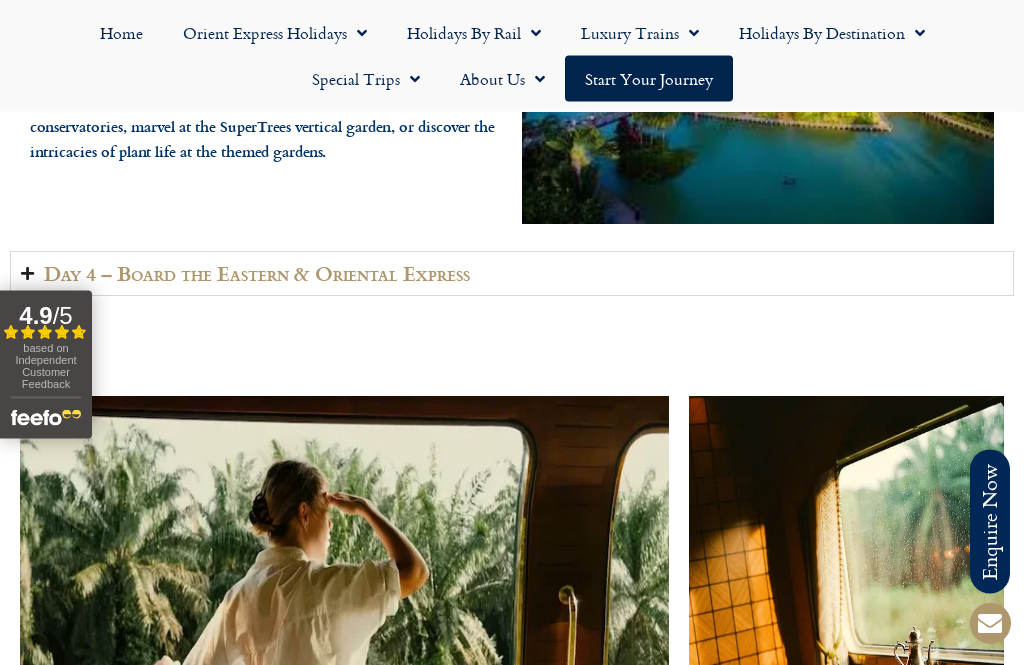 click on "Day 4 – Board the Eastern & Oriental Express" at bounding box center [257, 274] 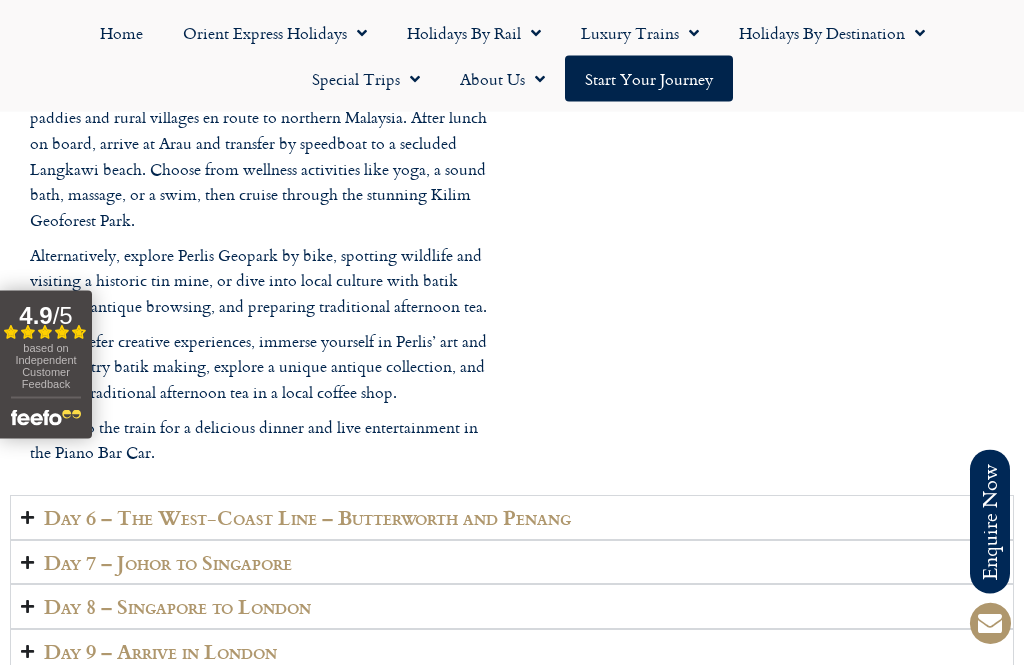 scroll, scrollTop: 4989, scrollLeft: 0, axis: vertical 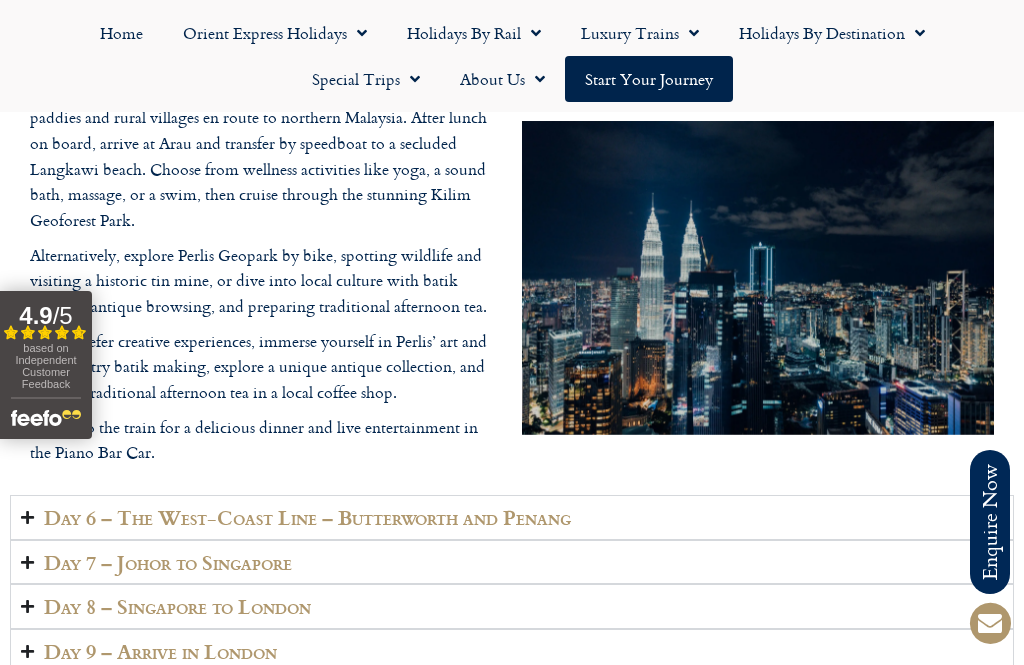 click on "Day 6 – The West-Coast Line – Butterworth and Penang" at bounding box center (307, 517) 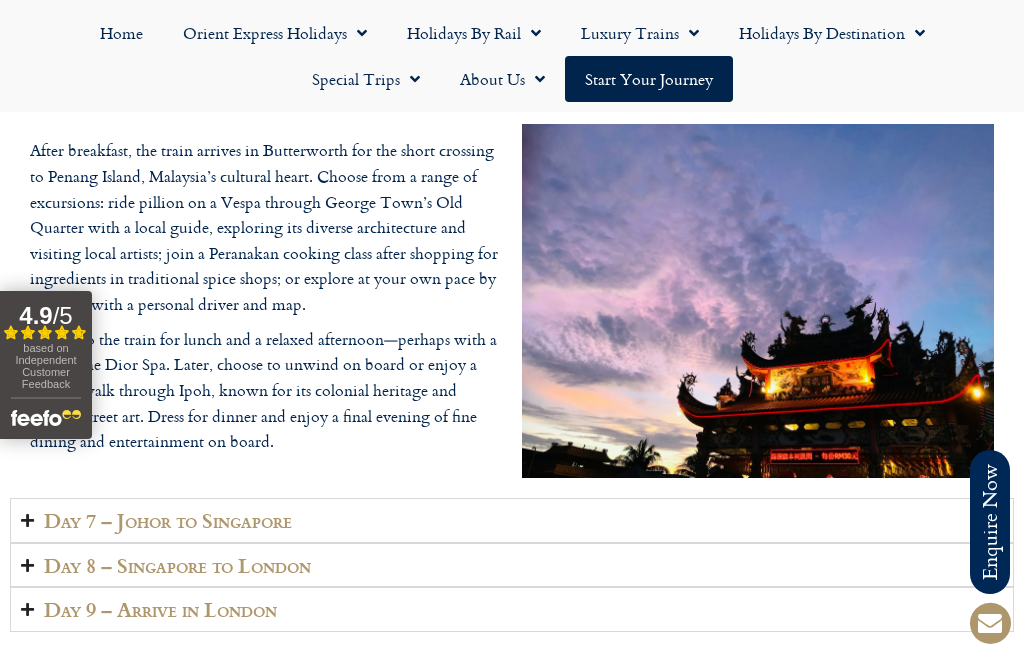click on "Day 7 – Johor to Singapore" at bounding box center [168, 520] 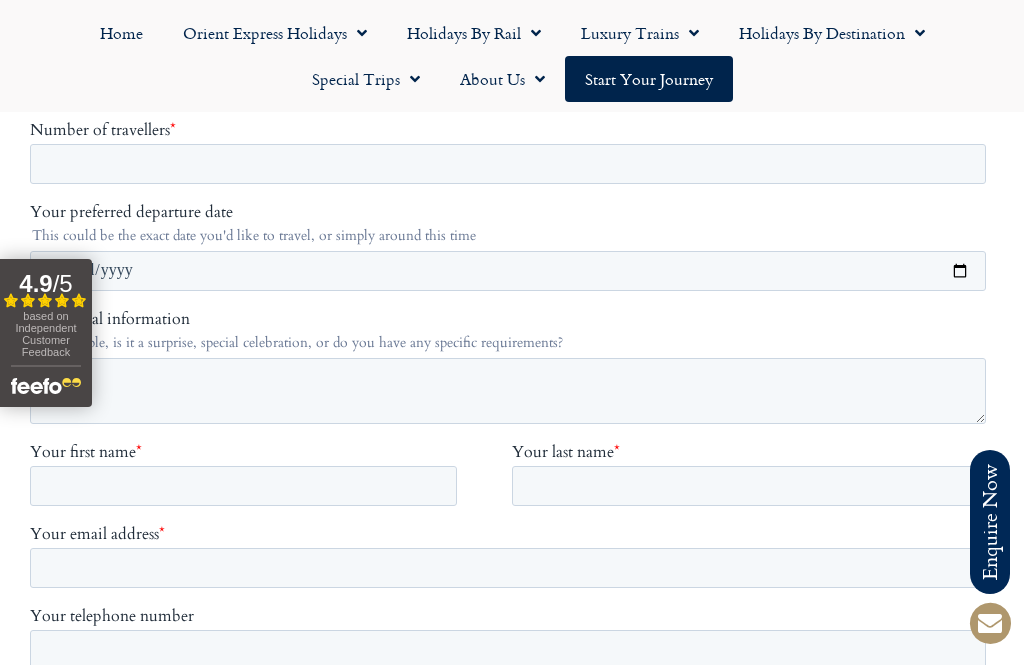 scroll, scrollTop: 7154, scrollLeft: 0, axis: vertical 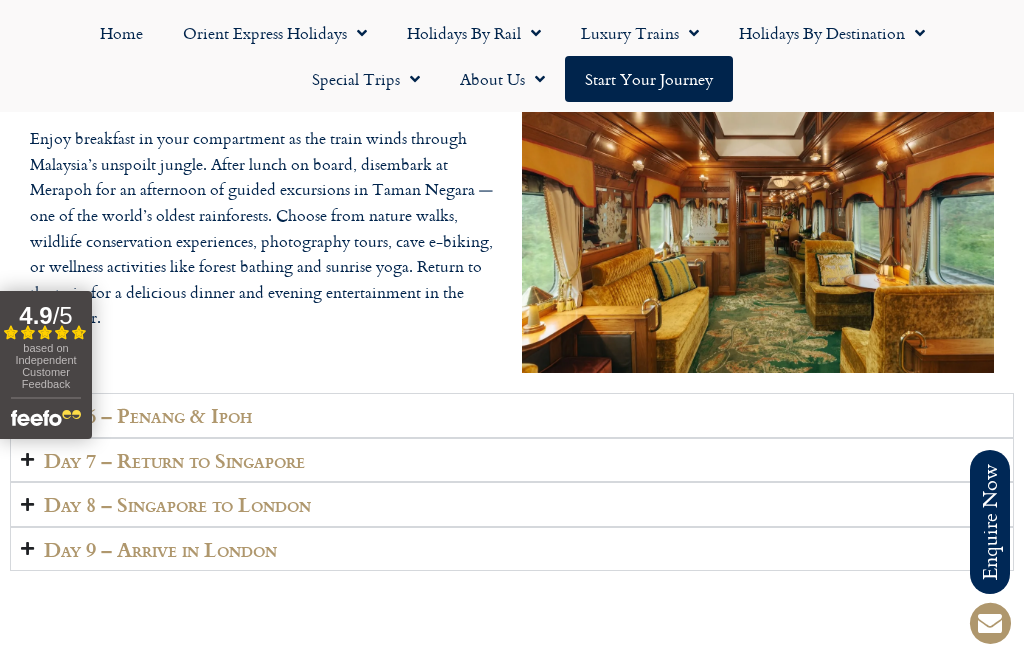 click on "Day 6 – Penang & Ipoh" at bounding box center (148, 415) 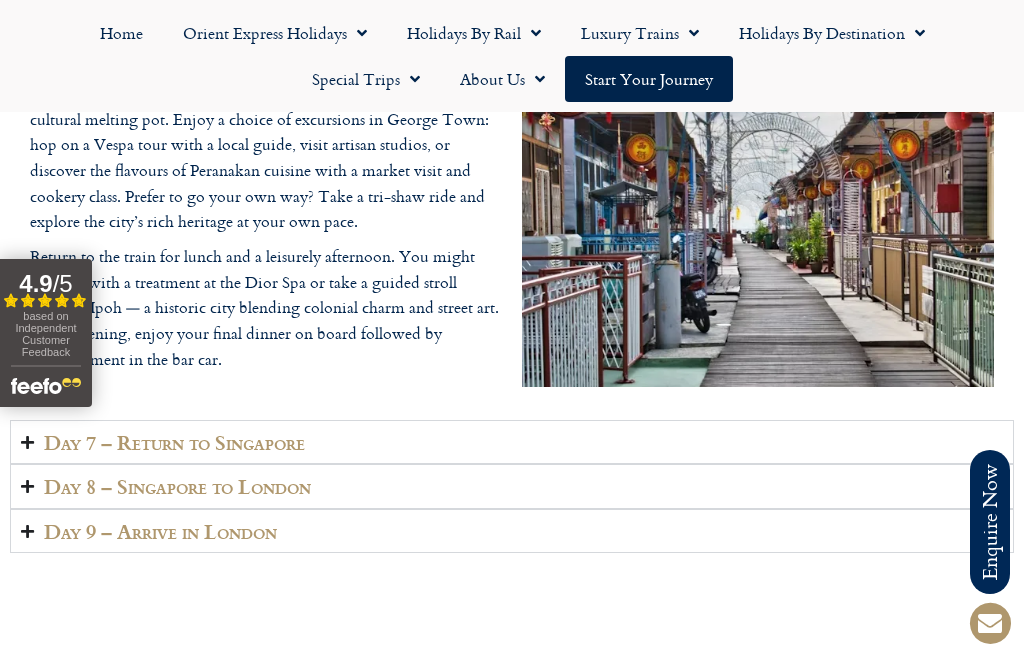 scroll, scrollTop: 4868, scrollLeft: 0, axis: vertical 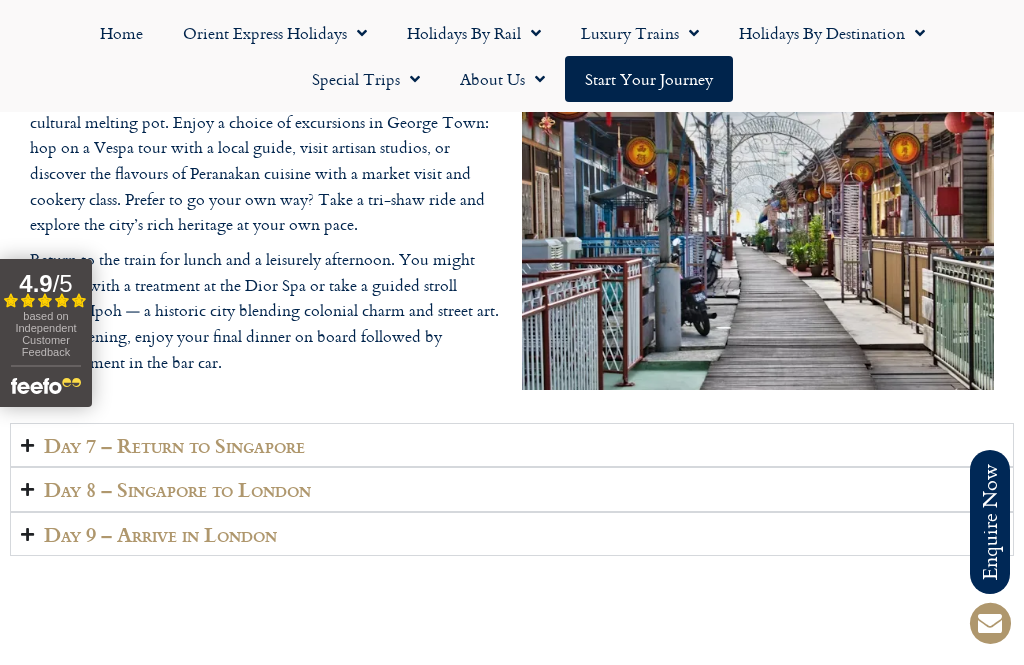 click on "Holidays by Destination" 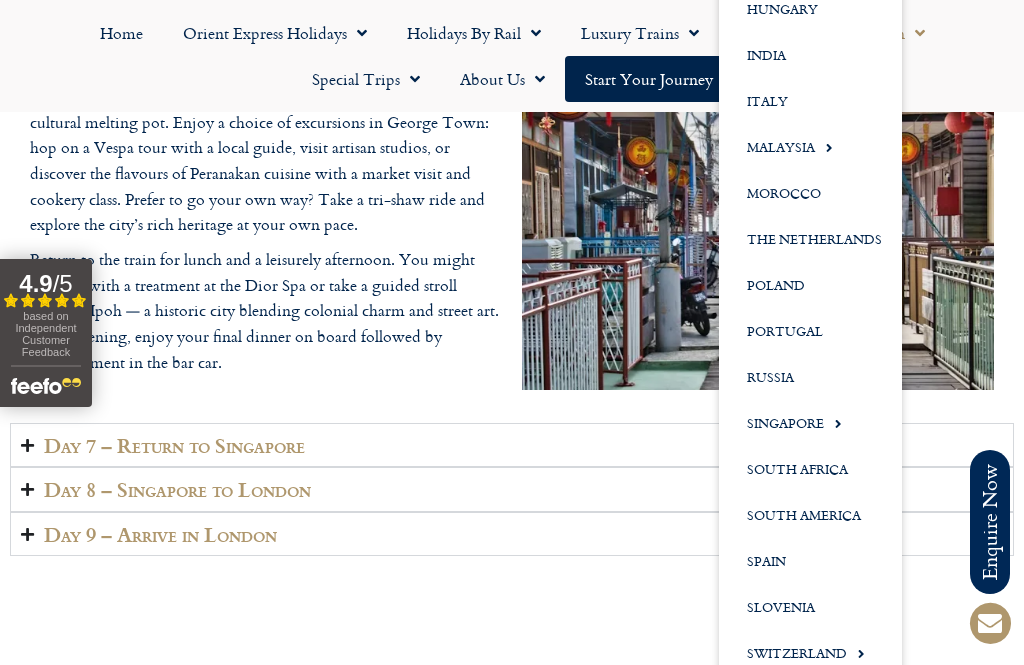 click on "South Africa" 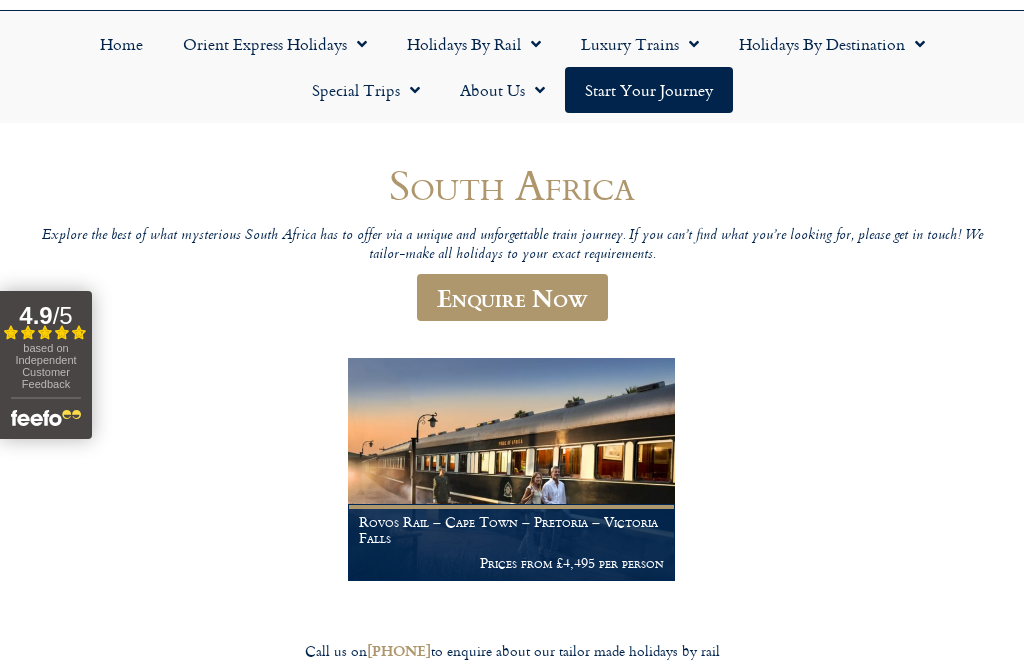 scroll, scrollTop: 115, scrollLeft: 0, axis: vertical 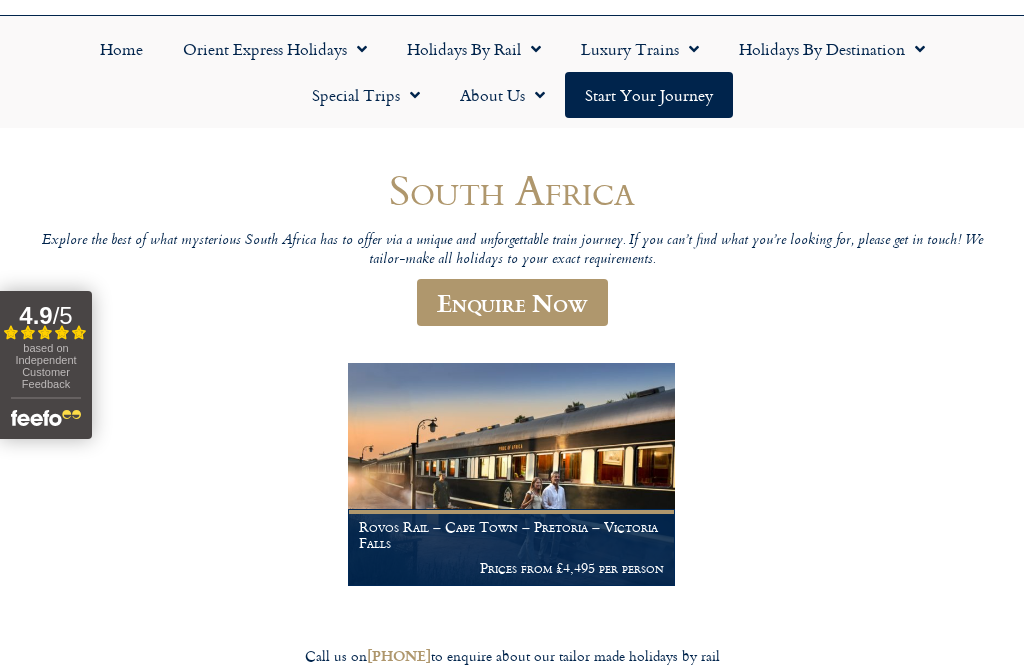 click on "Start your Journey" 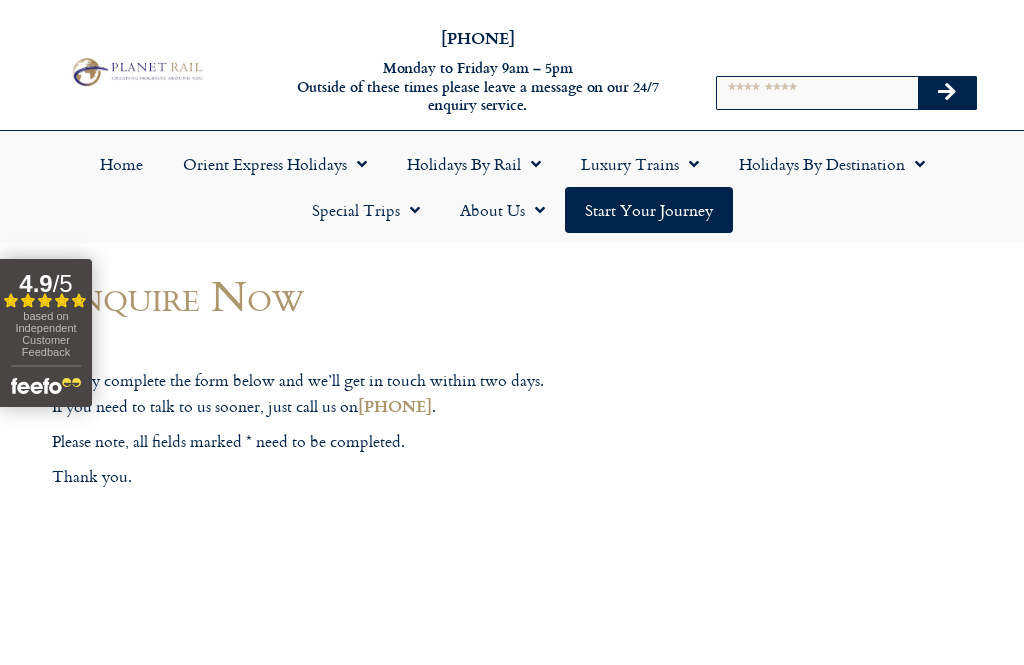 scroll, scrollTop: 0, scrollLeft: 0, axis: both 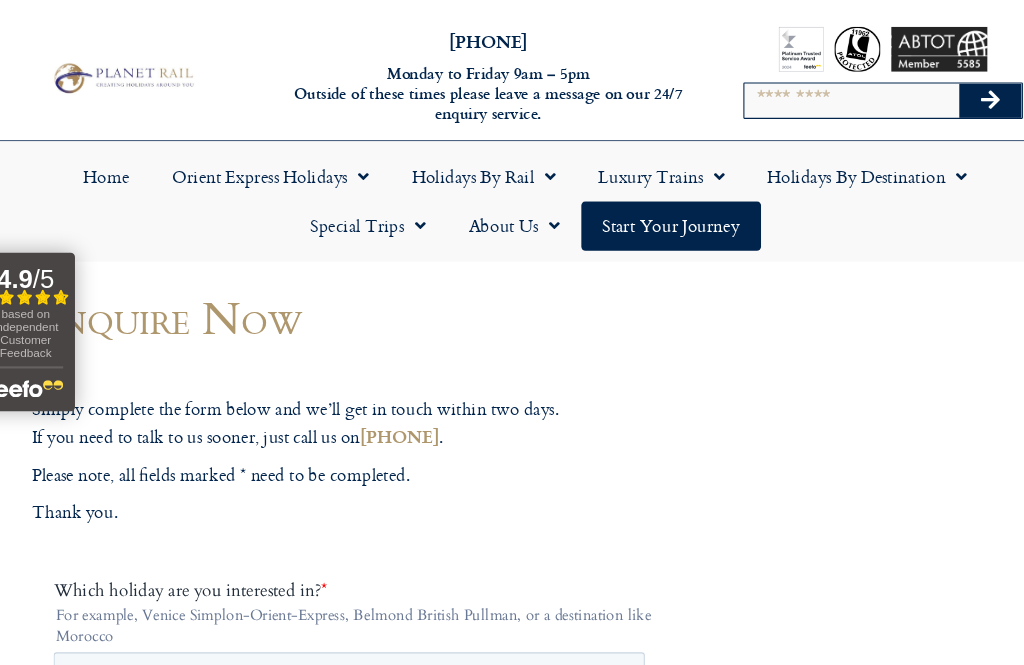 click on "Holidays by Destination" 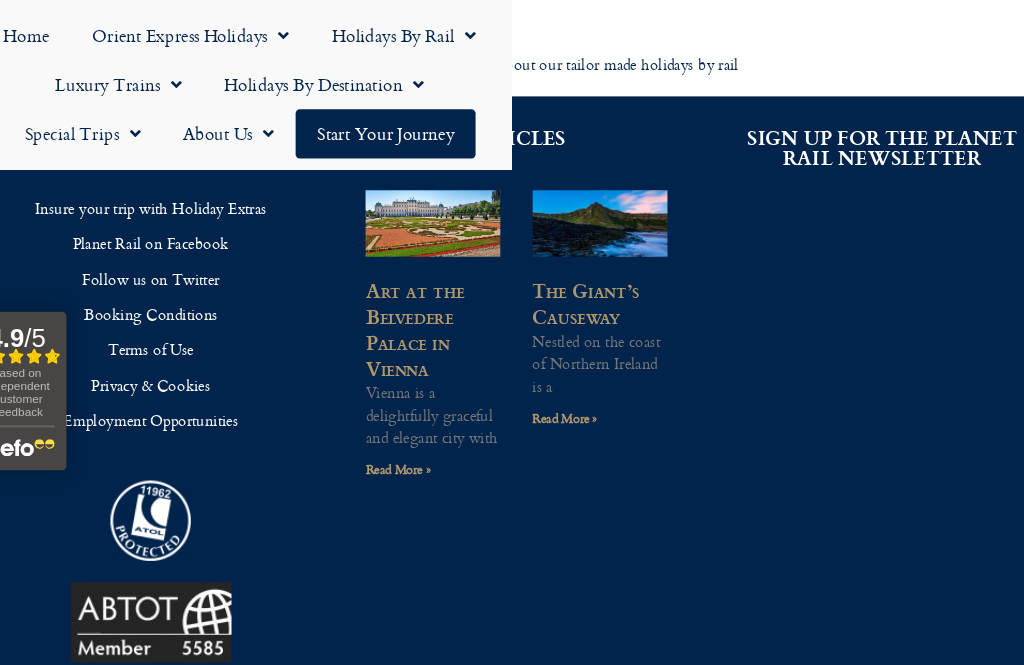 scroll, scrollTop: 1719, scrollLeft: 0, axis: vertical 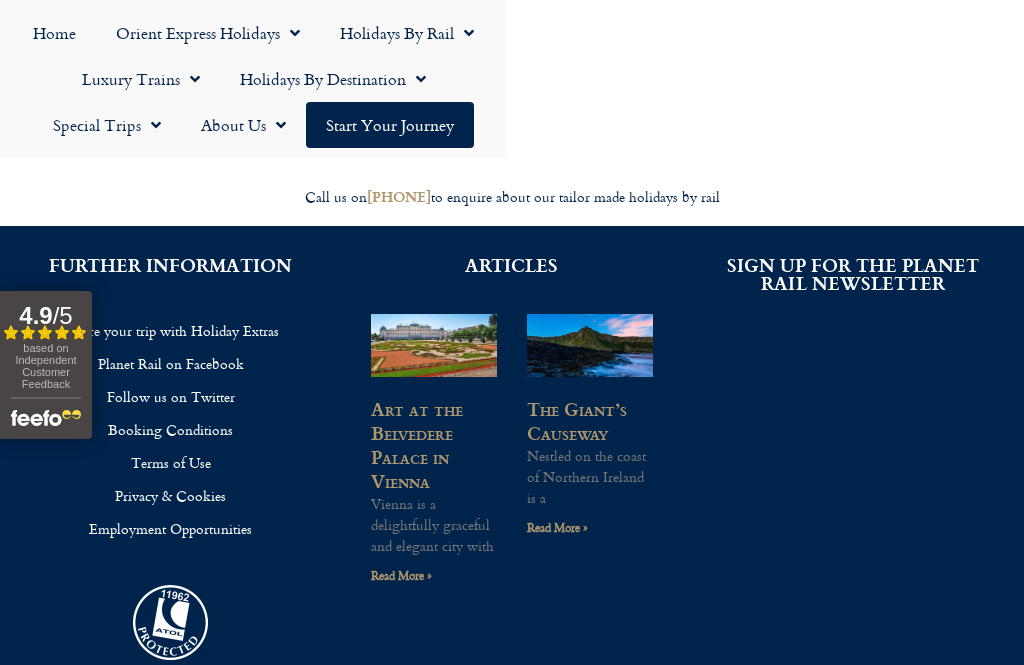 click on "Holidays by Destination" 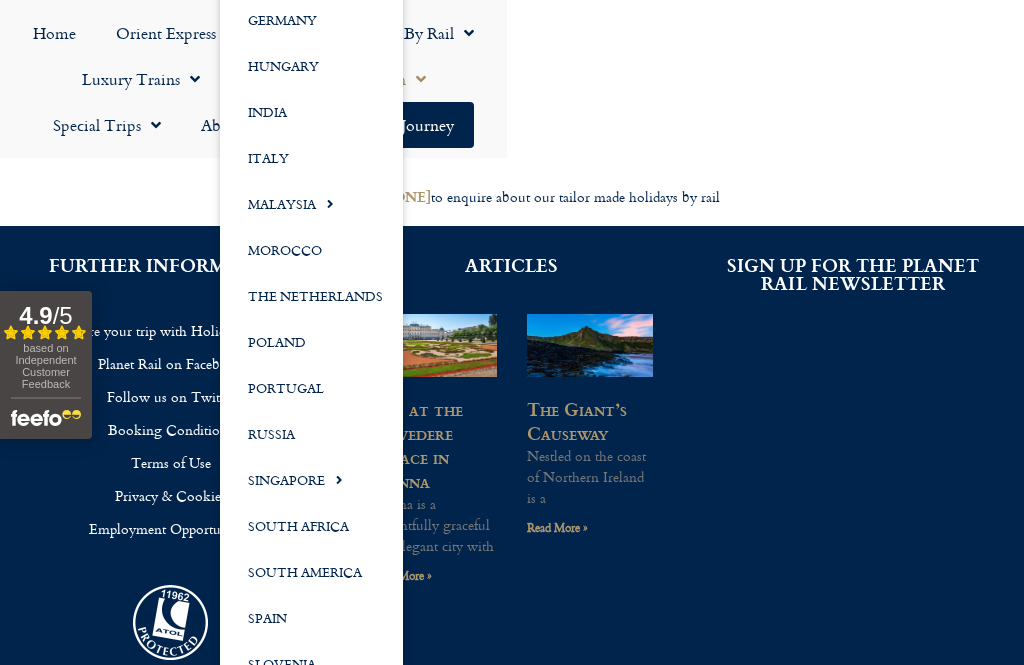 click on "South Africa" 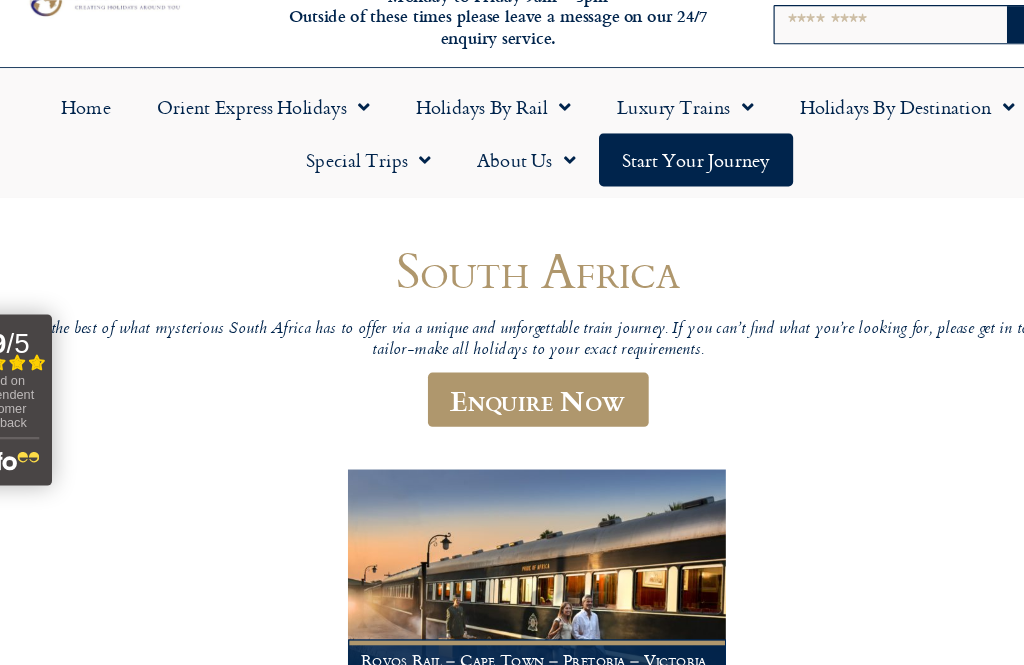 scroll, scrollTop: 73, scrollLeft: 0, axis: vertical 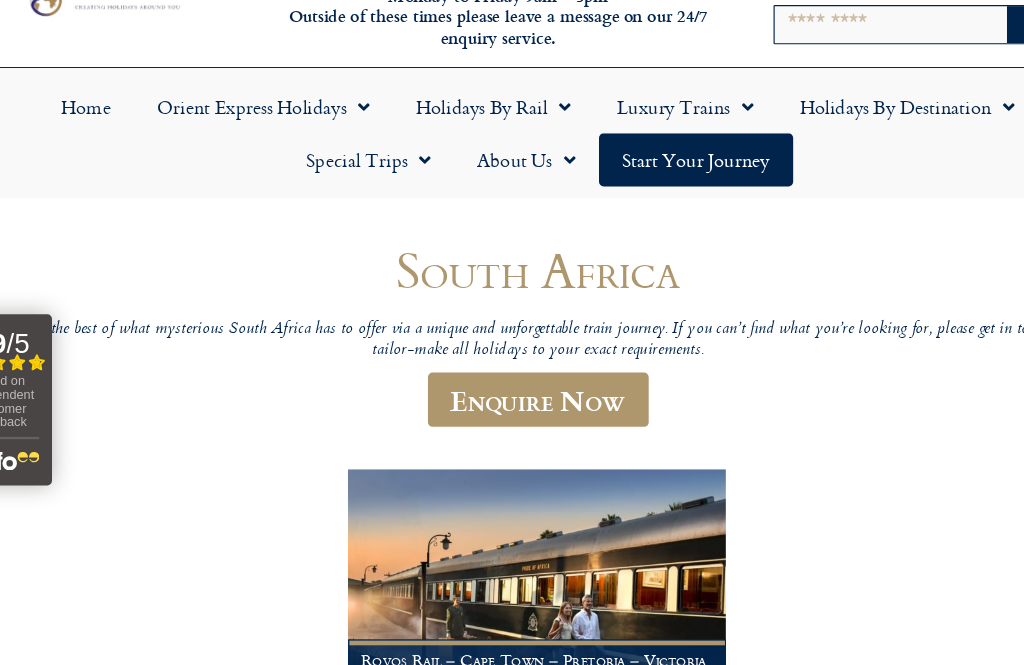 click on "South Africa" at bounding box center [512, 233] 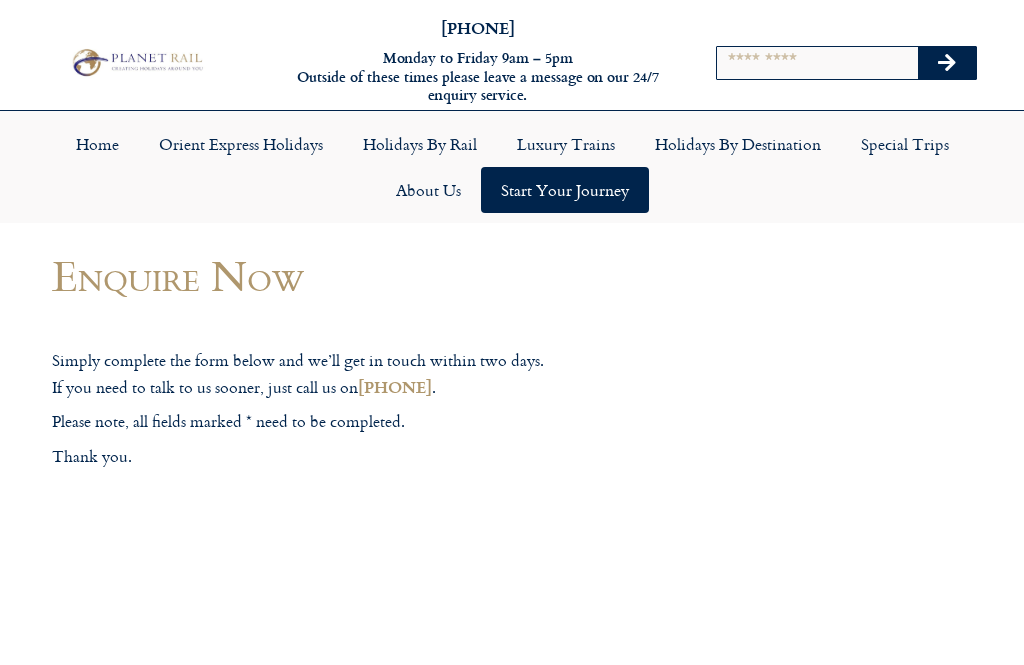 scroll, scrollTop: 0, scrollLeft: 0, axis: both 